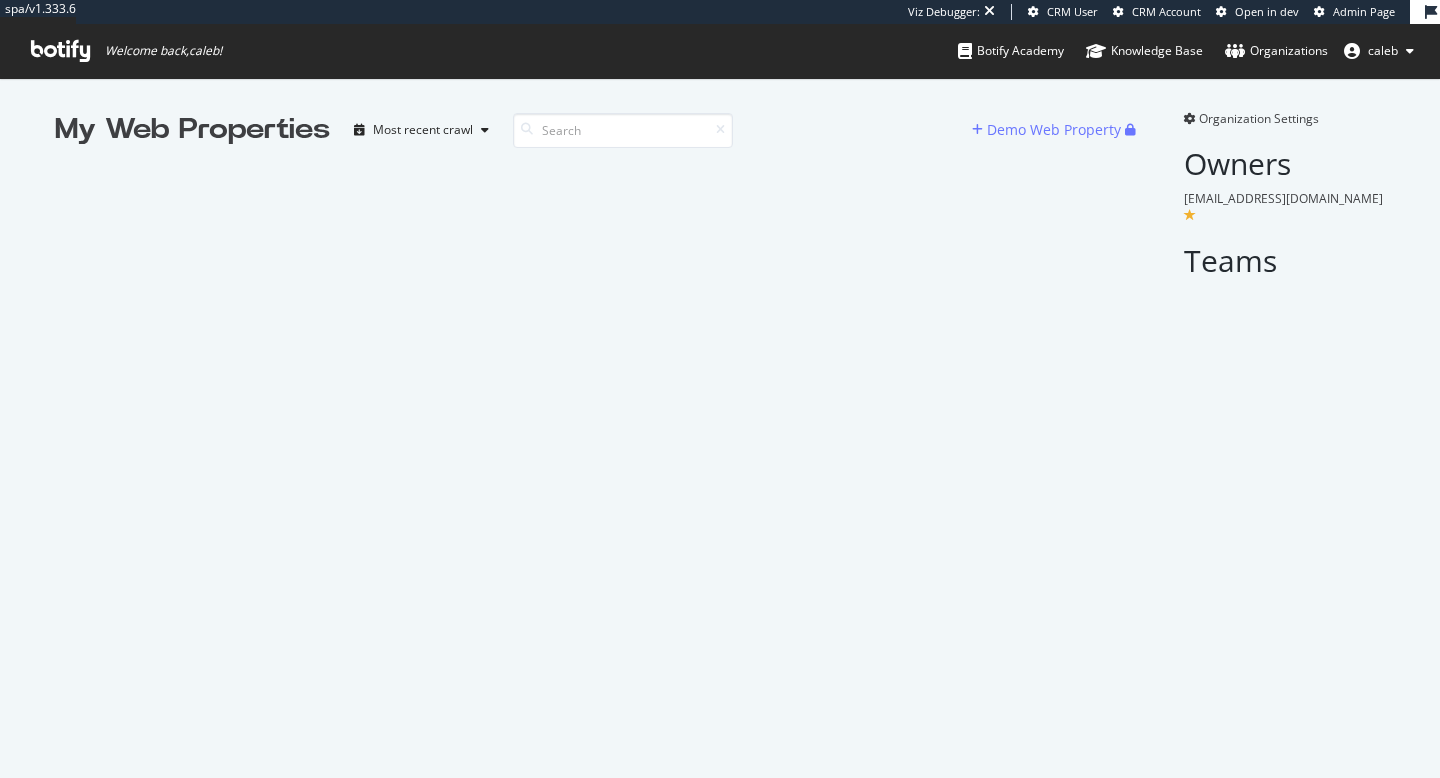 scroll, scrollTop: 0, scrollLeft: 0, axis: both 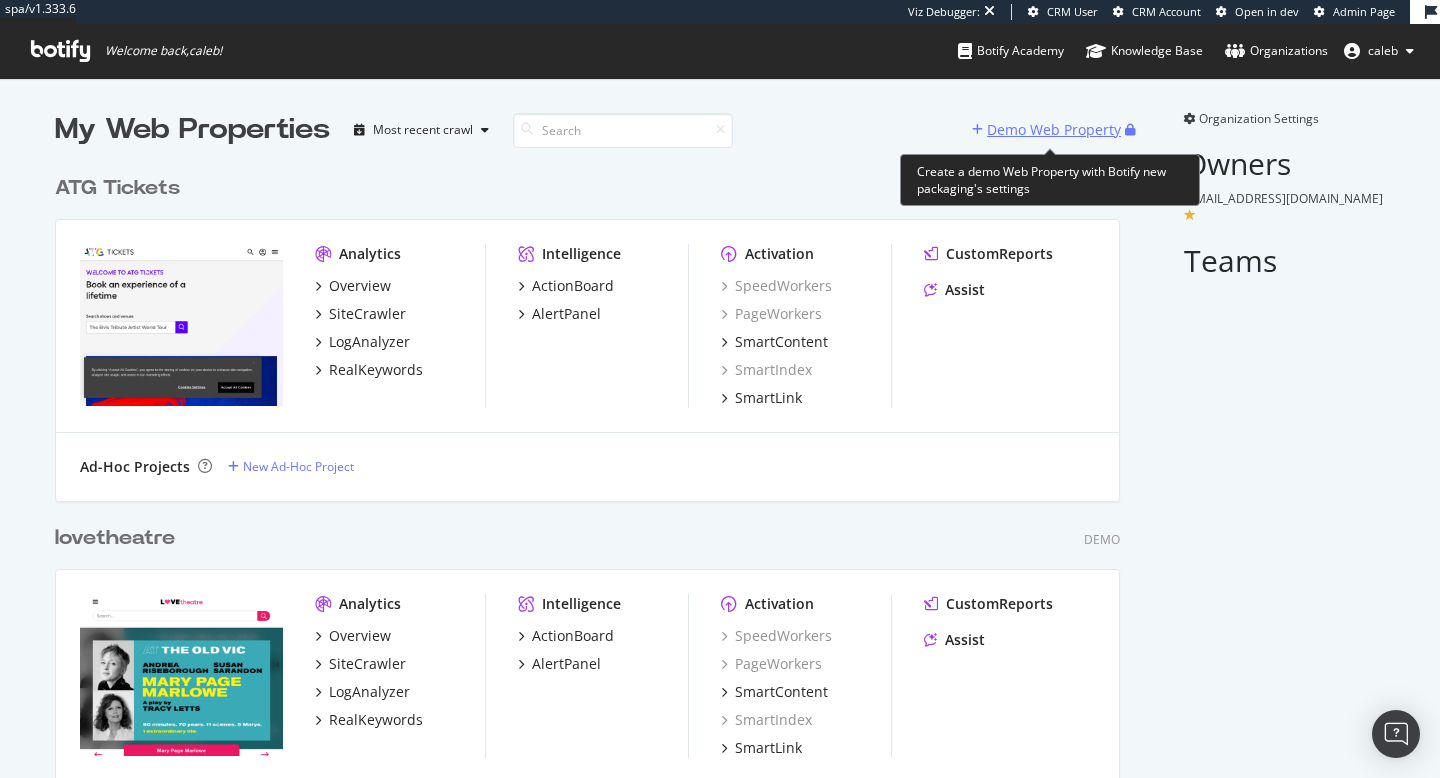 click on "Demo Web Property" at bounding box center (1054, 130) 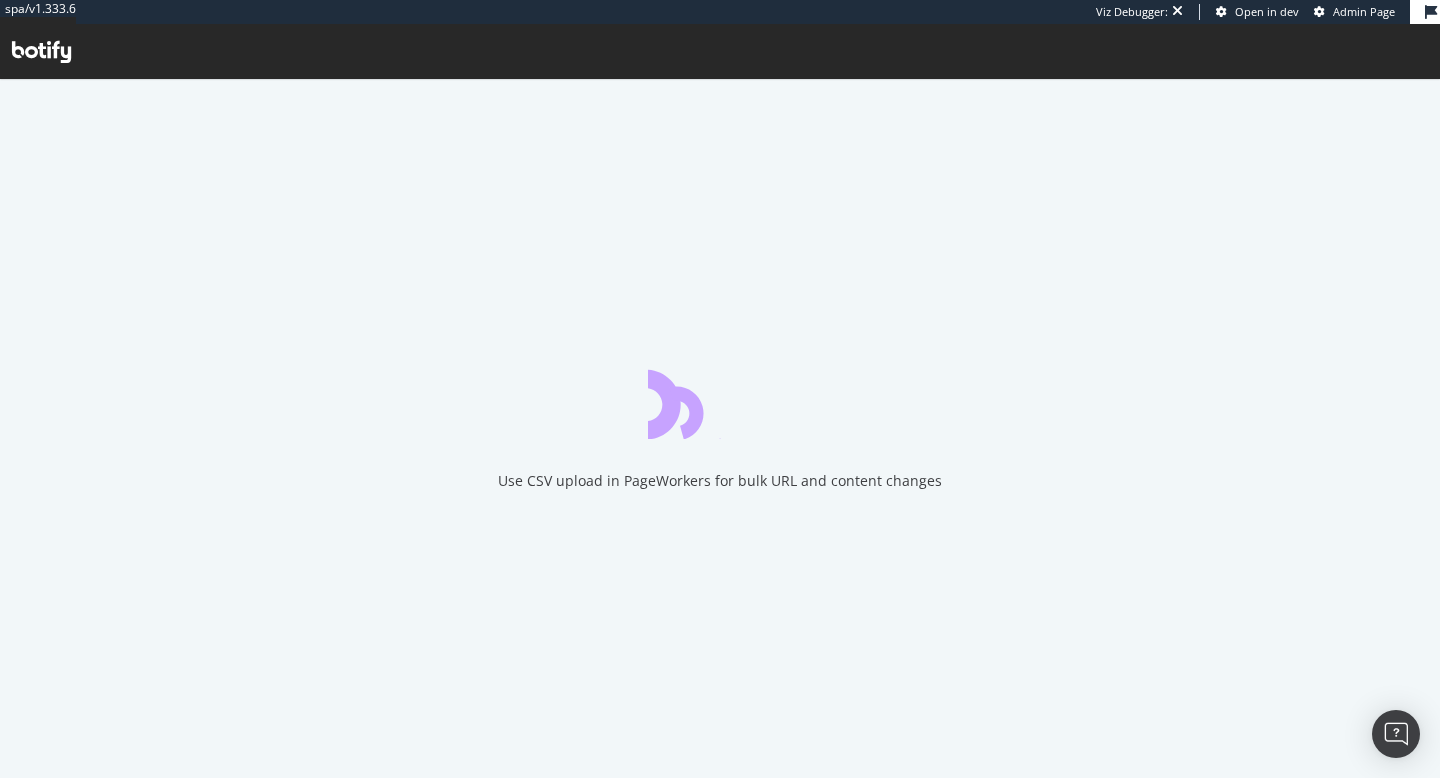 scroll, scrollTop: 0, scrollLeft: 0, axis: both 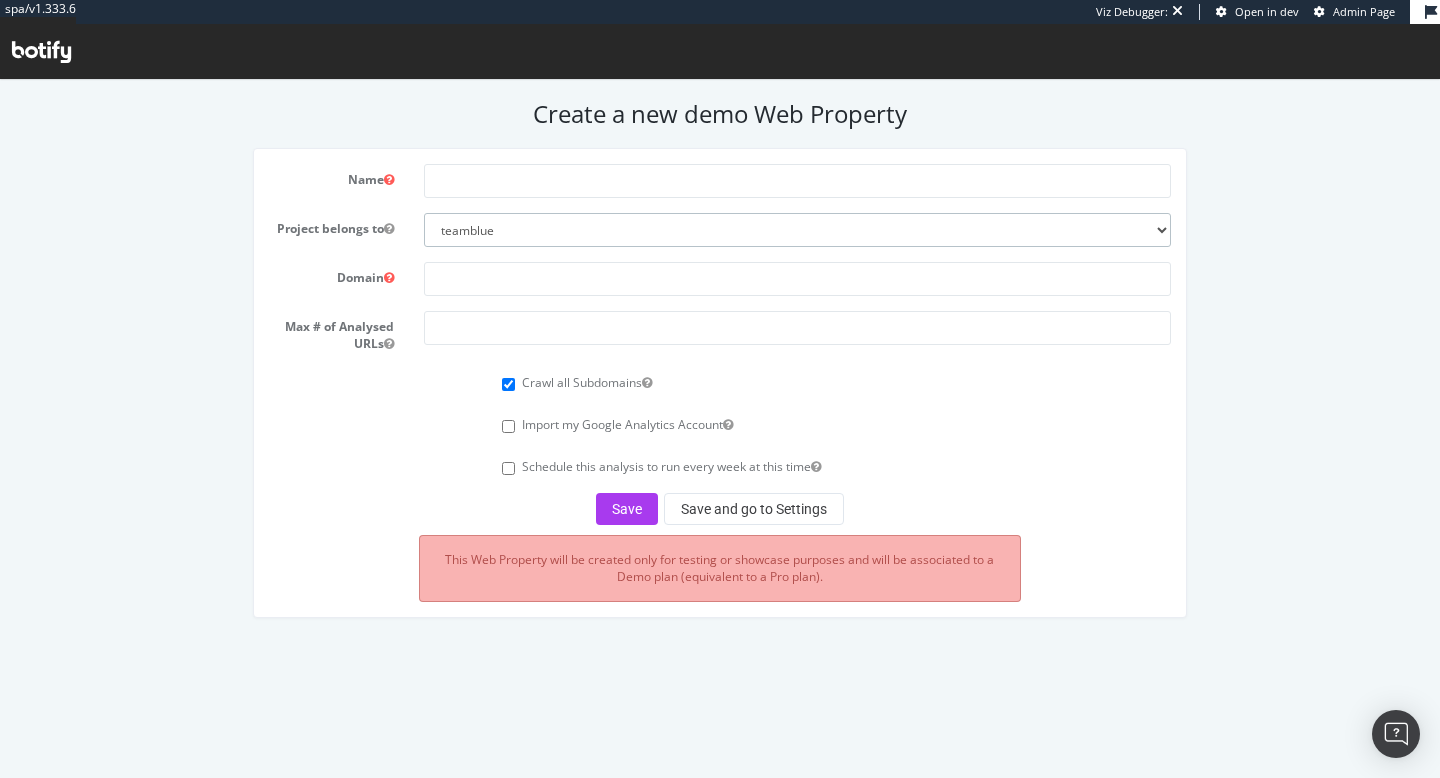 click on "teamblue boohoo_prospect caleb-org bat farfetch-platform-solutions bdr-oscar archive0 bdr-sachin pipe bdr-fouta bdr-ebz bdr-michael bdr-nicole nonpipe itc-crawls-travel" at bounding box center [797, 230] 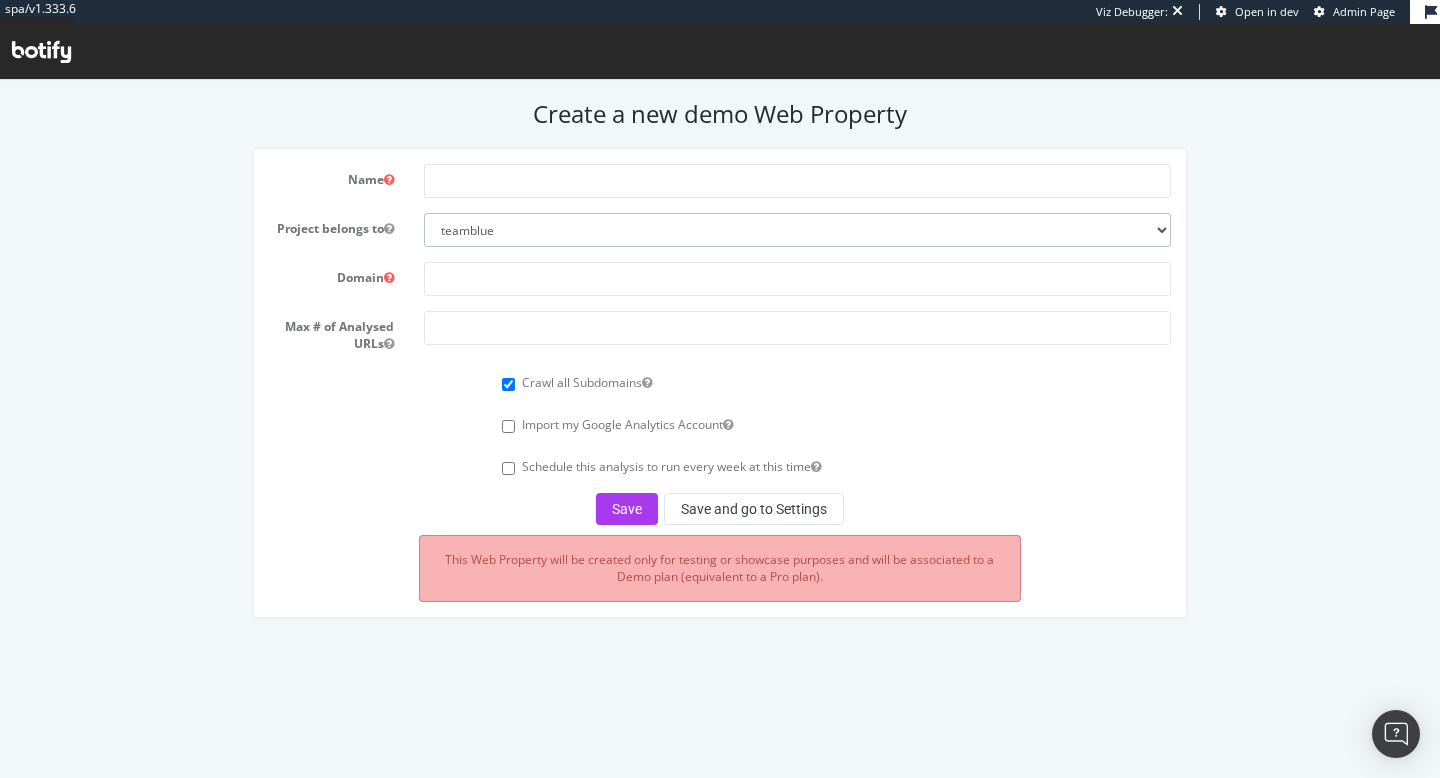 select on "41090" 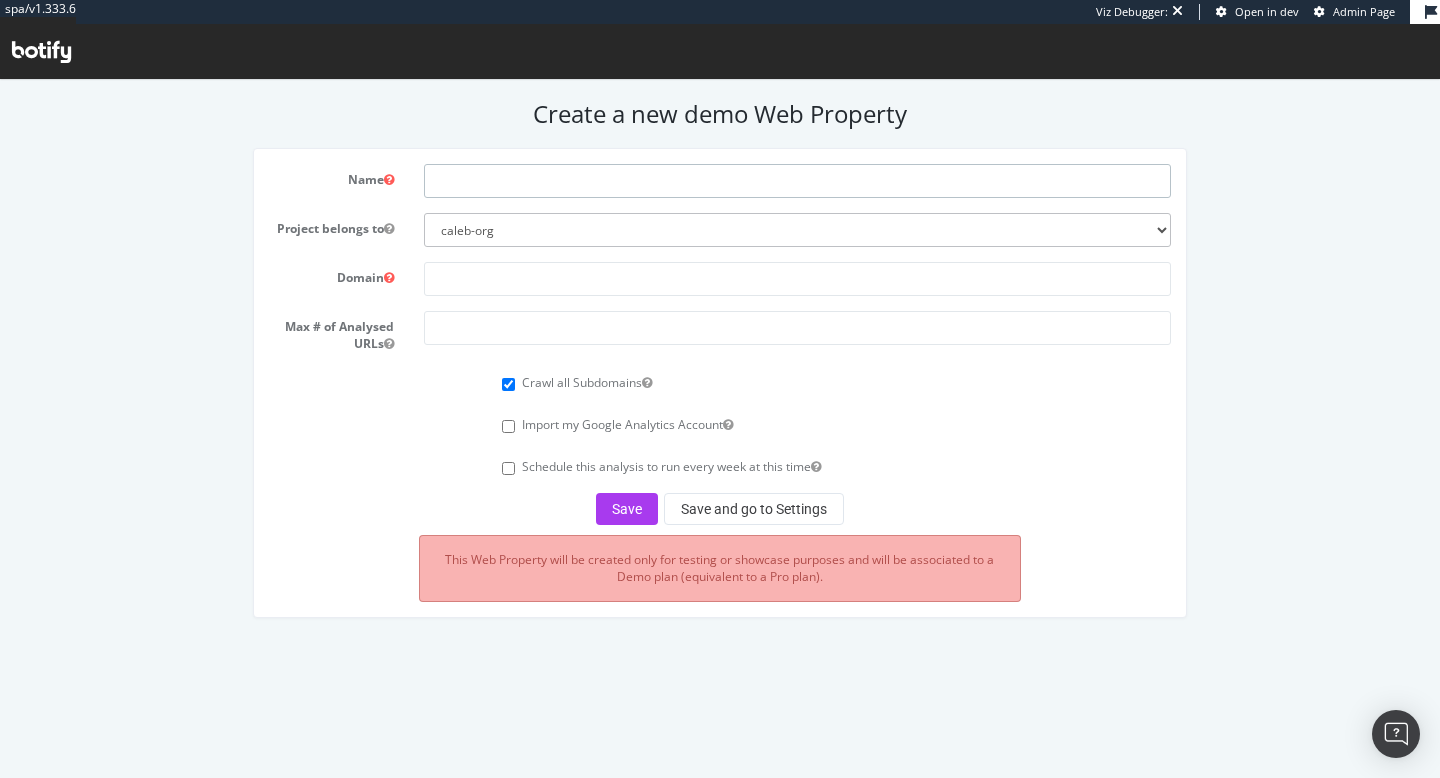 click at bounding box center [797, 181] 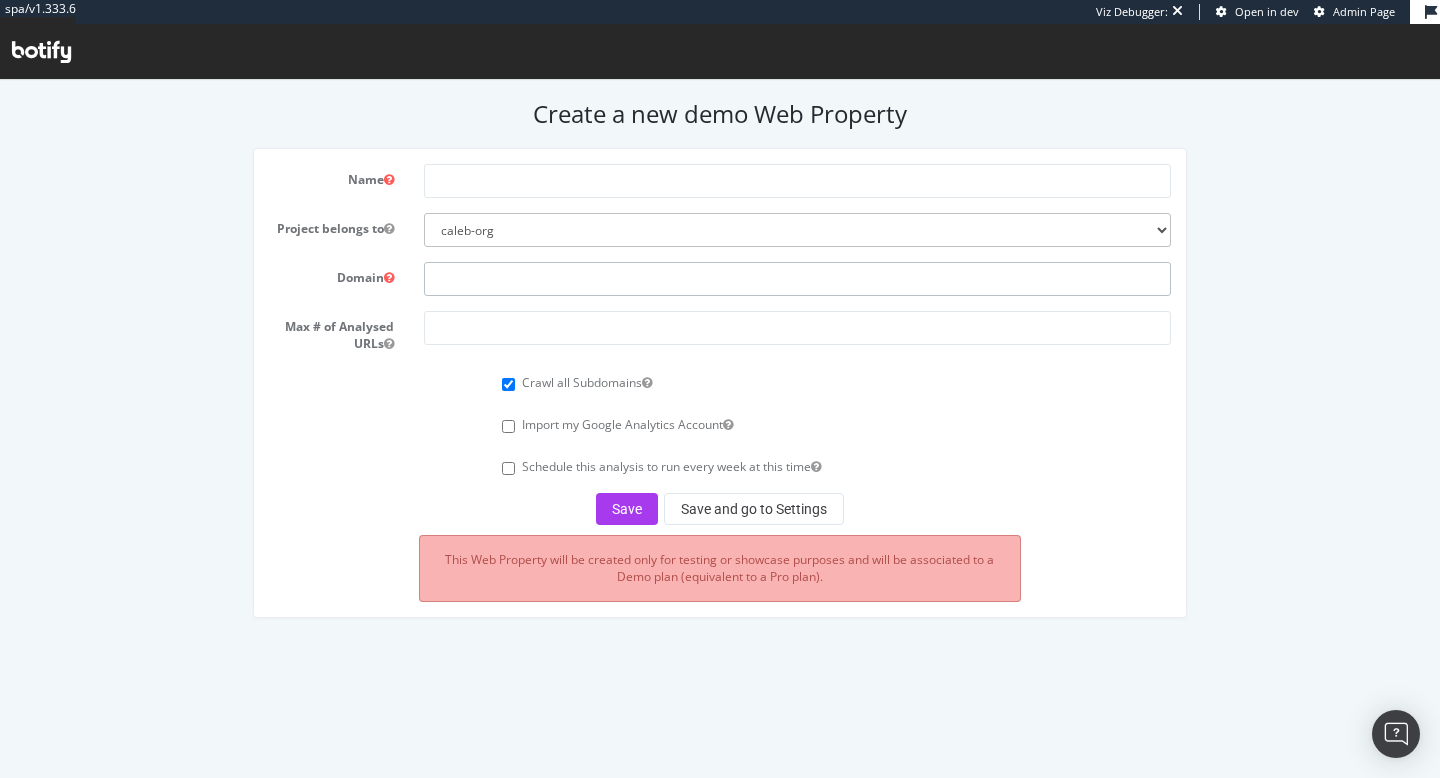 click at bounding box center (797, 279) 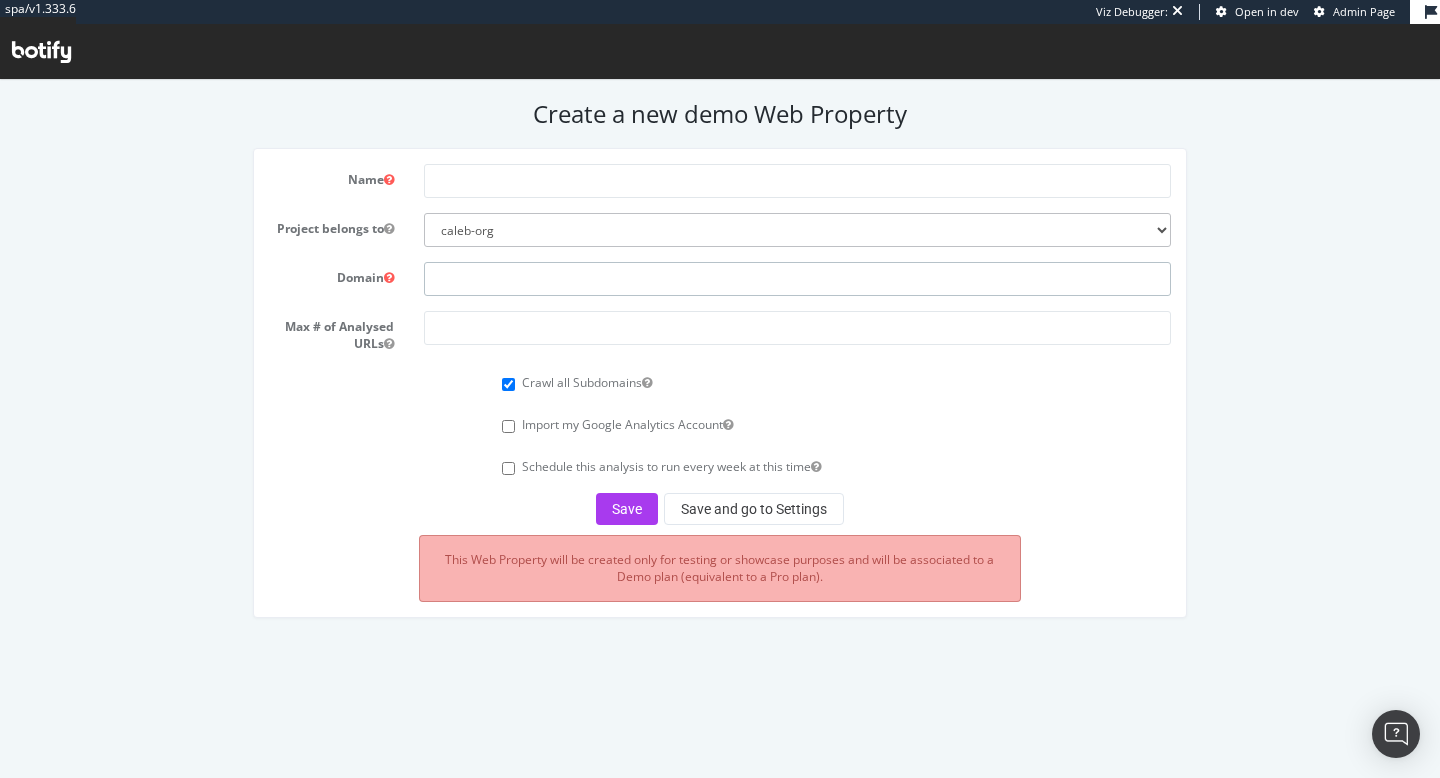 paste on "[DOMAIN_NAME]" 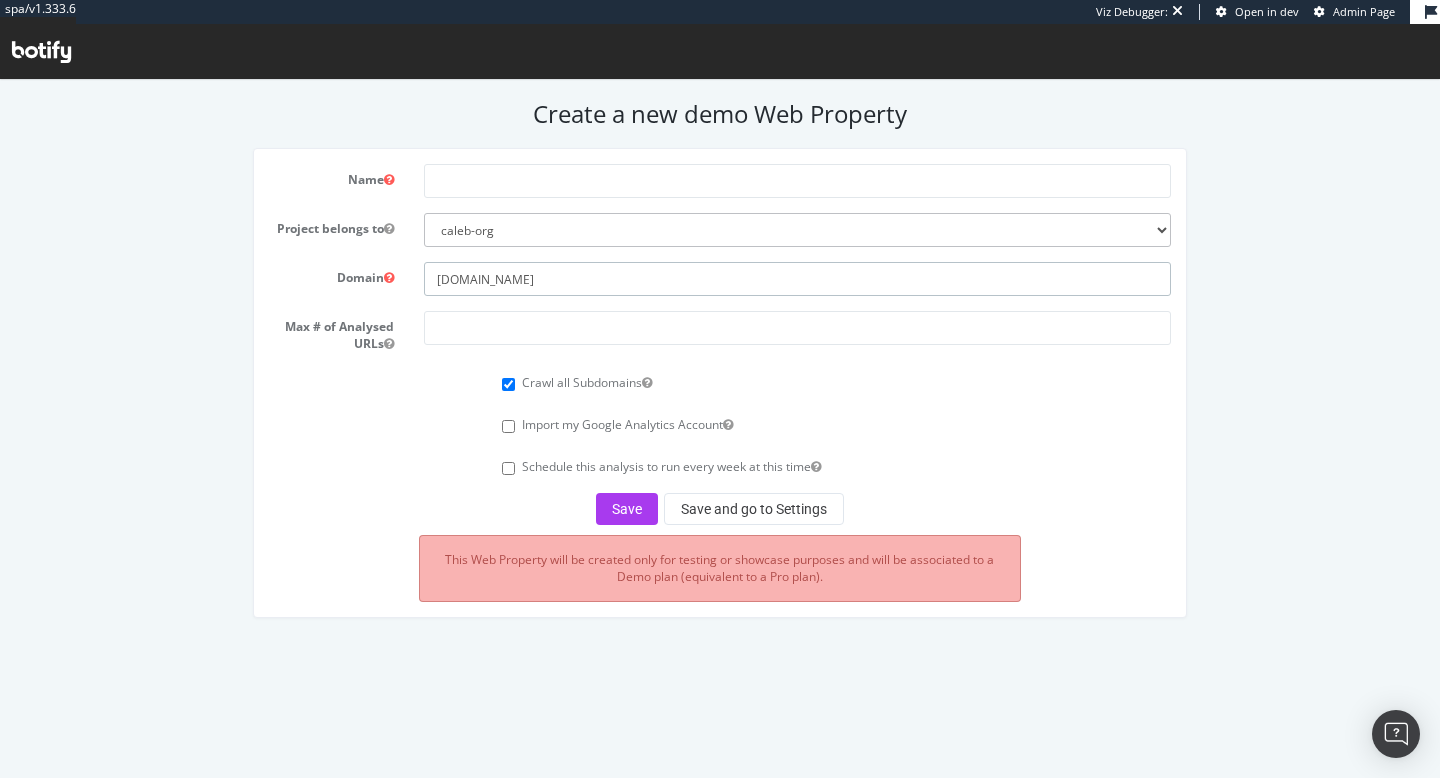 type on "[DOMAIN_NAME]" 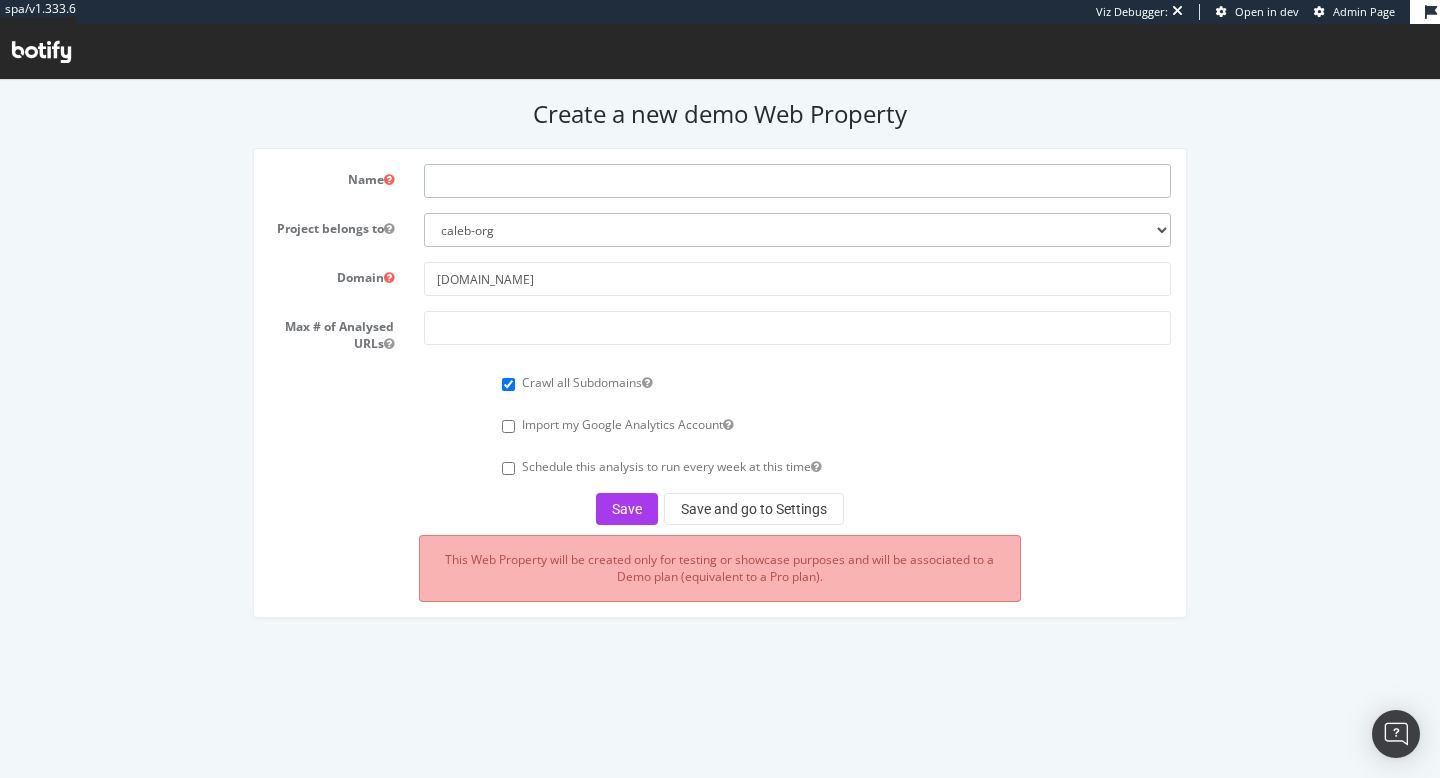 click at bounding box center (797, 181) 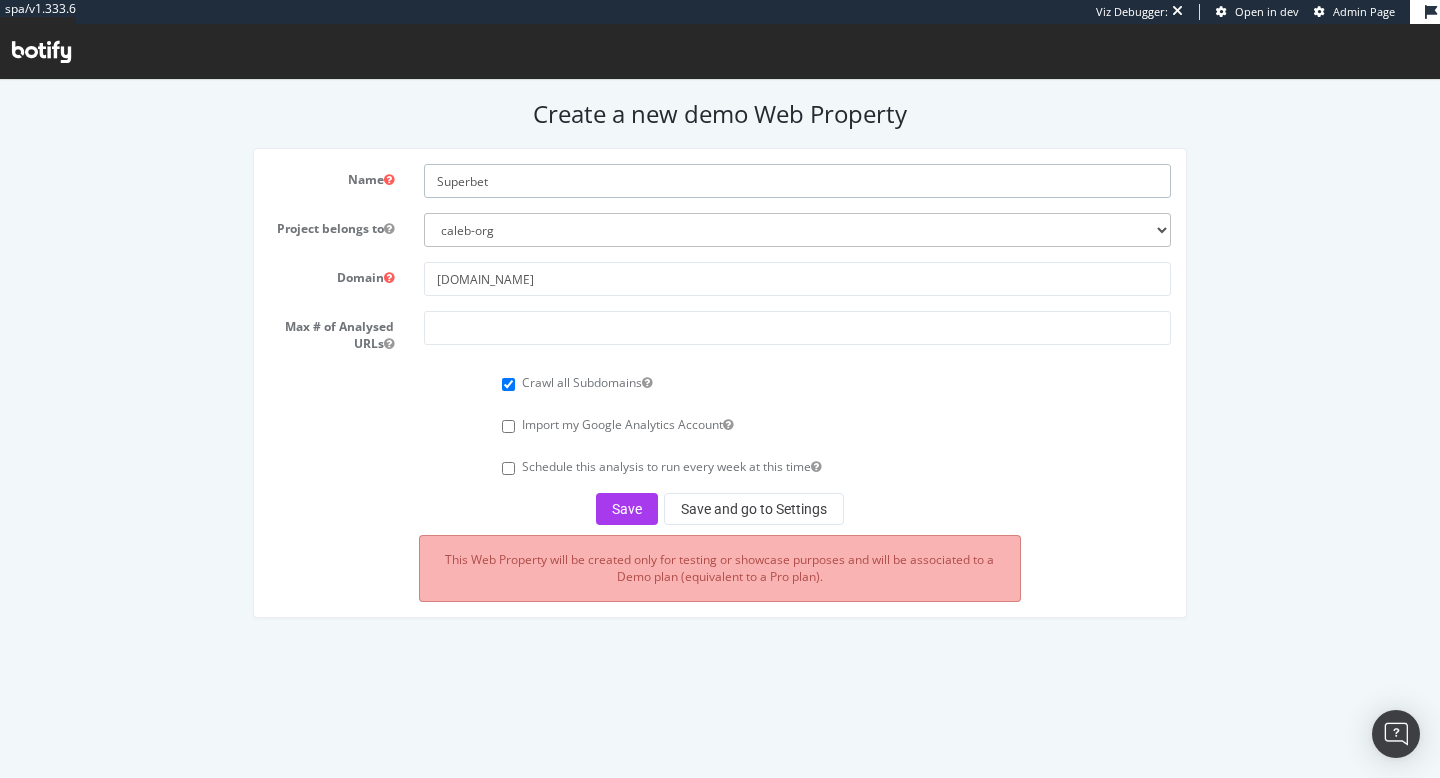 type on "Superbet" 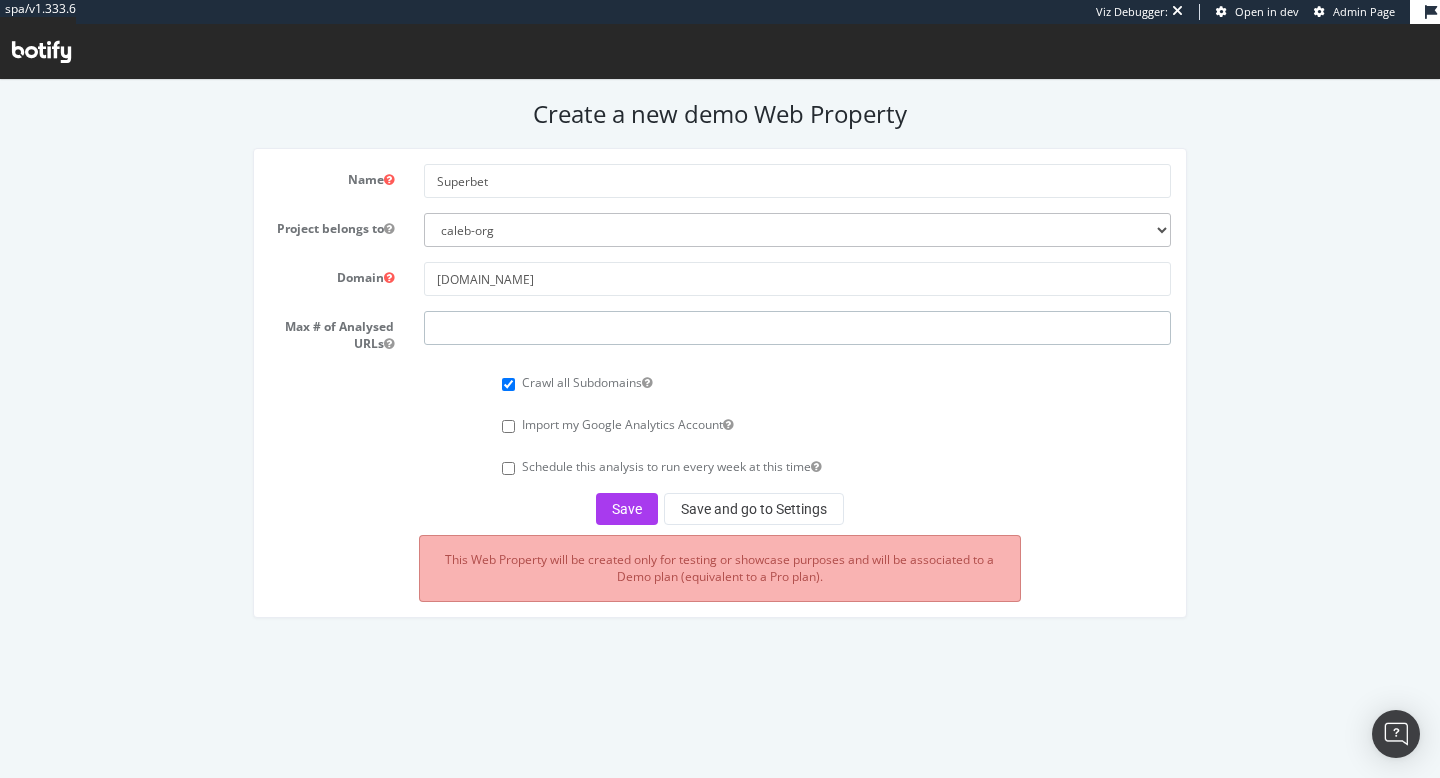 click at bounding box center [797, 328] 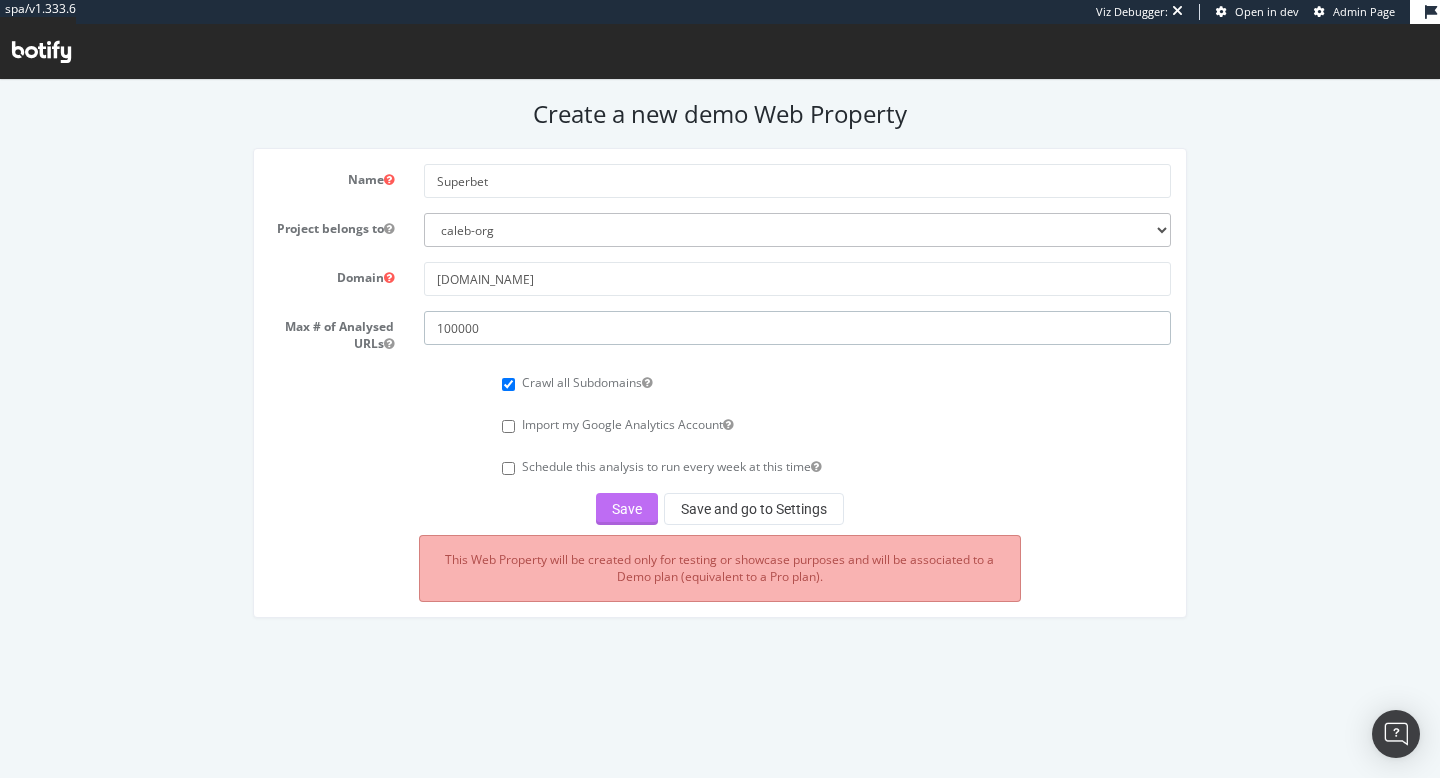 type on "100000" 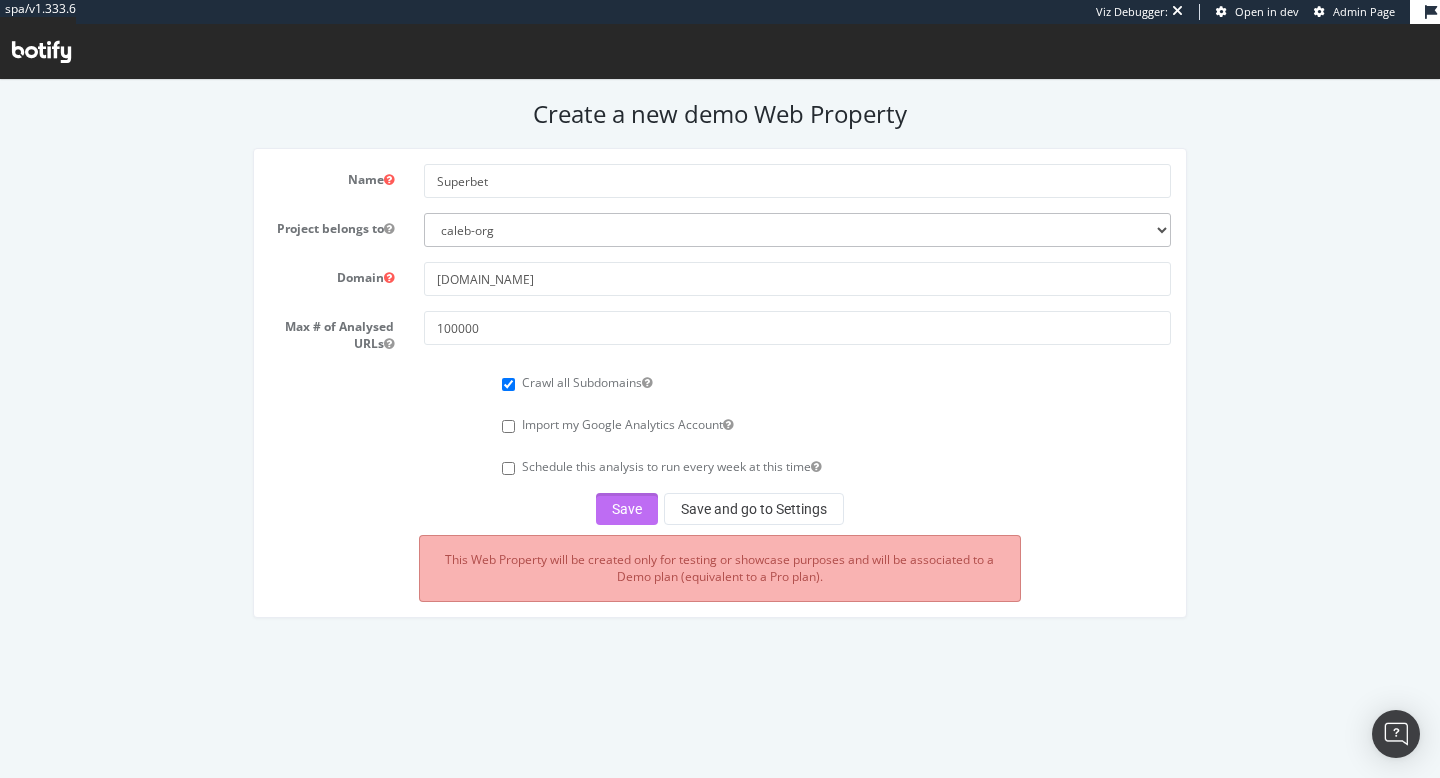 click on "Save" at bounding box center (627, 509) 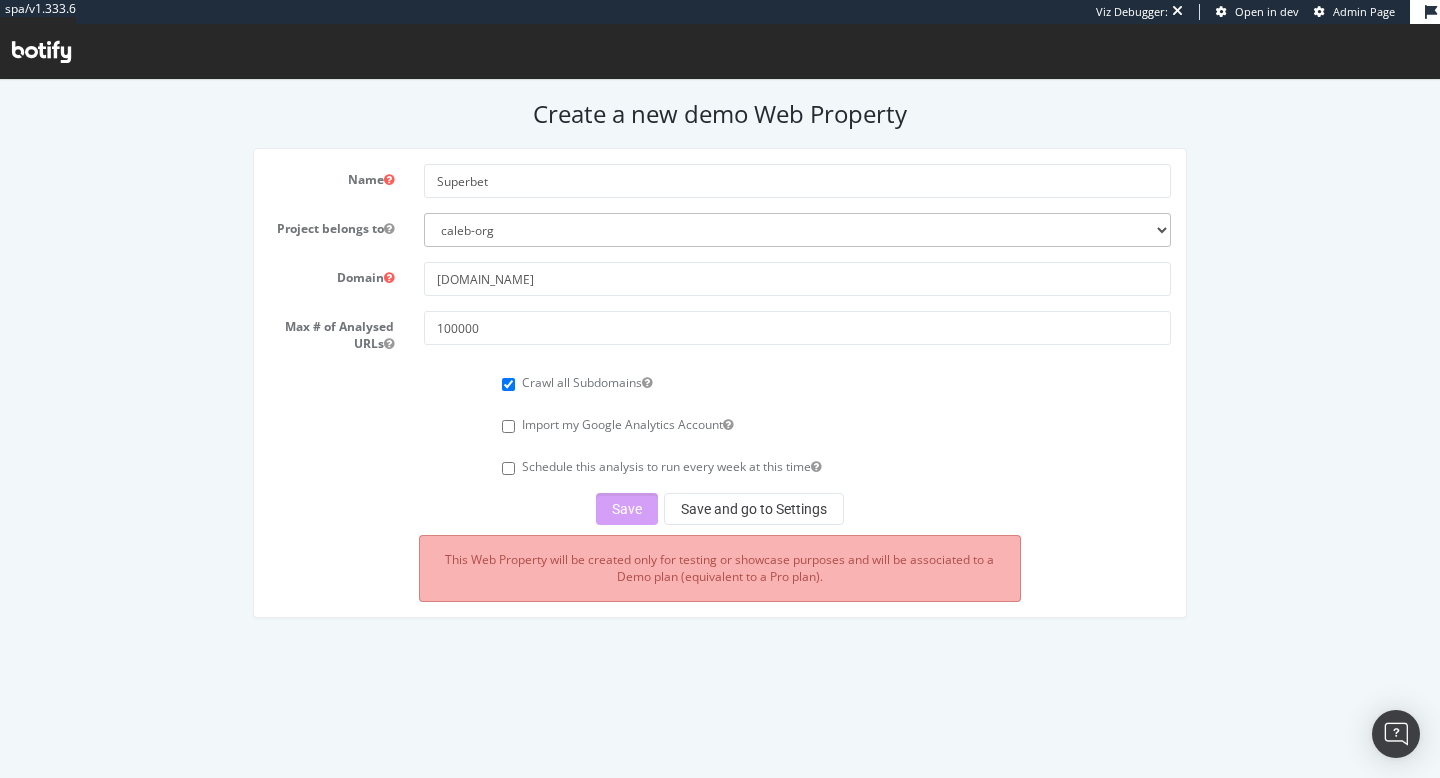 type 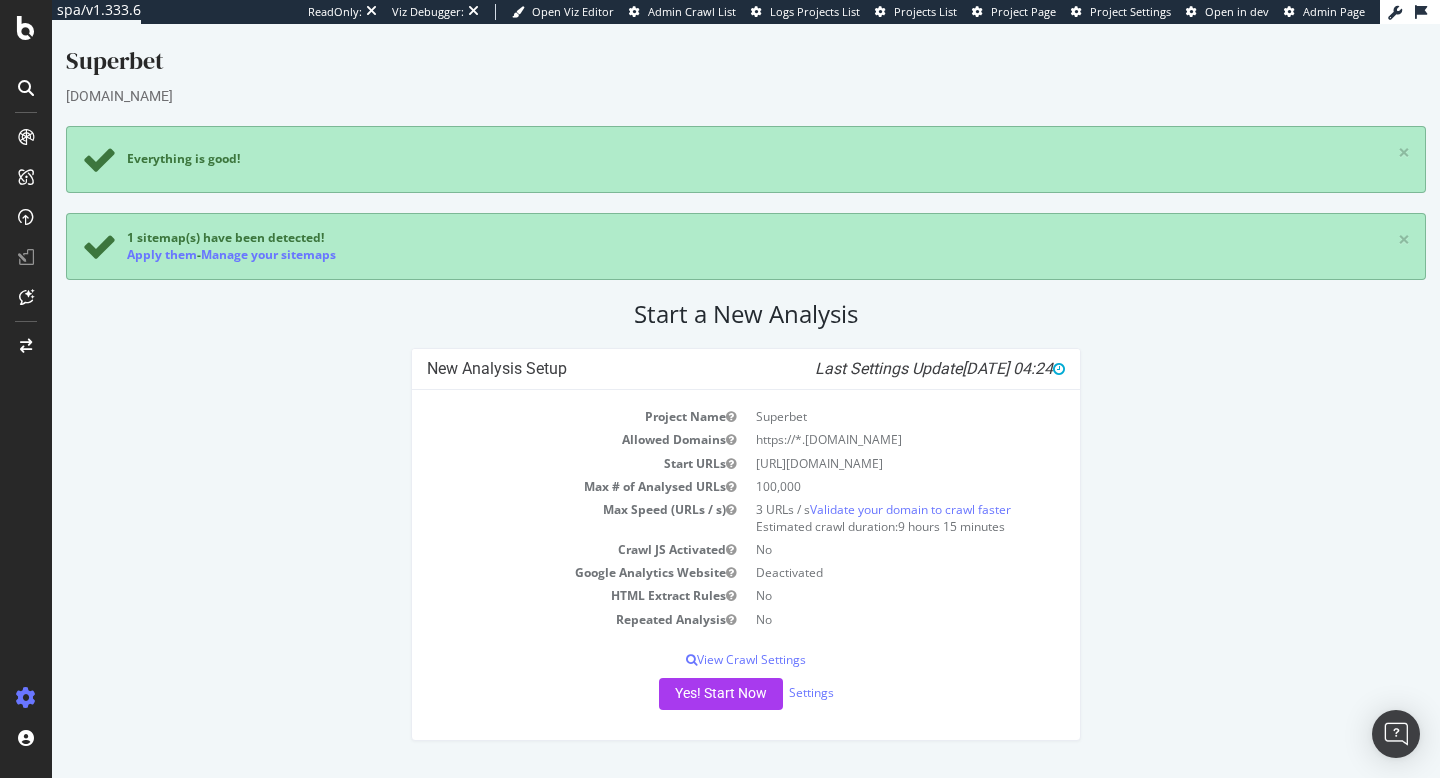scroll, scrollTop: 0, scrollLeft: 0, axis: both 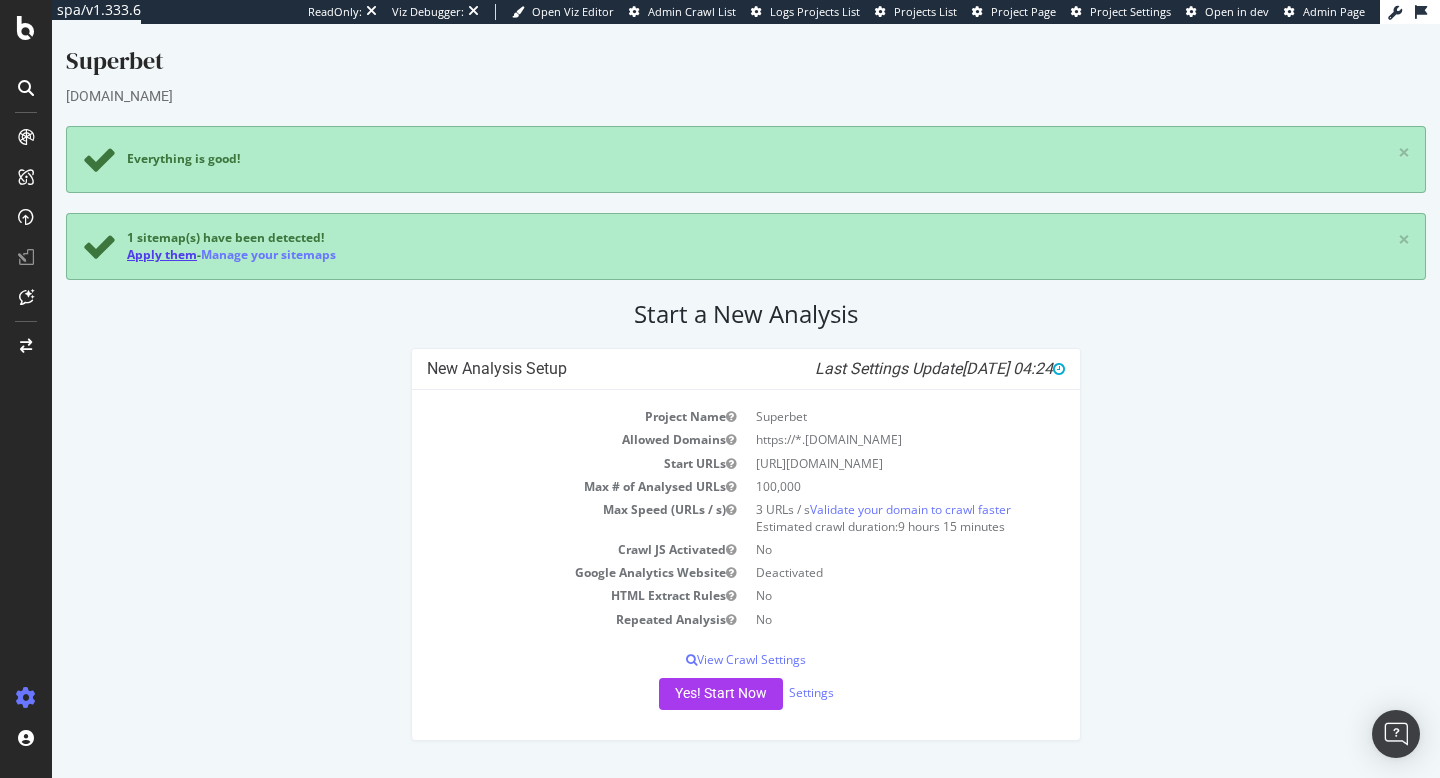 click on "Apply them" at bounding box center [162, 254] 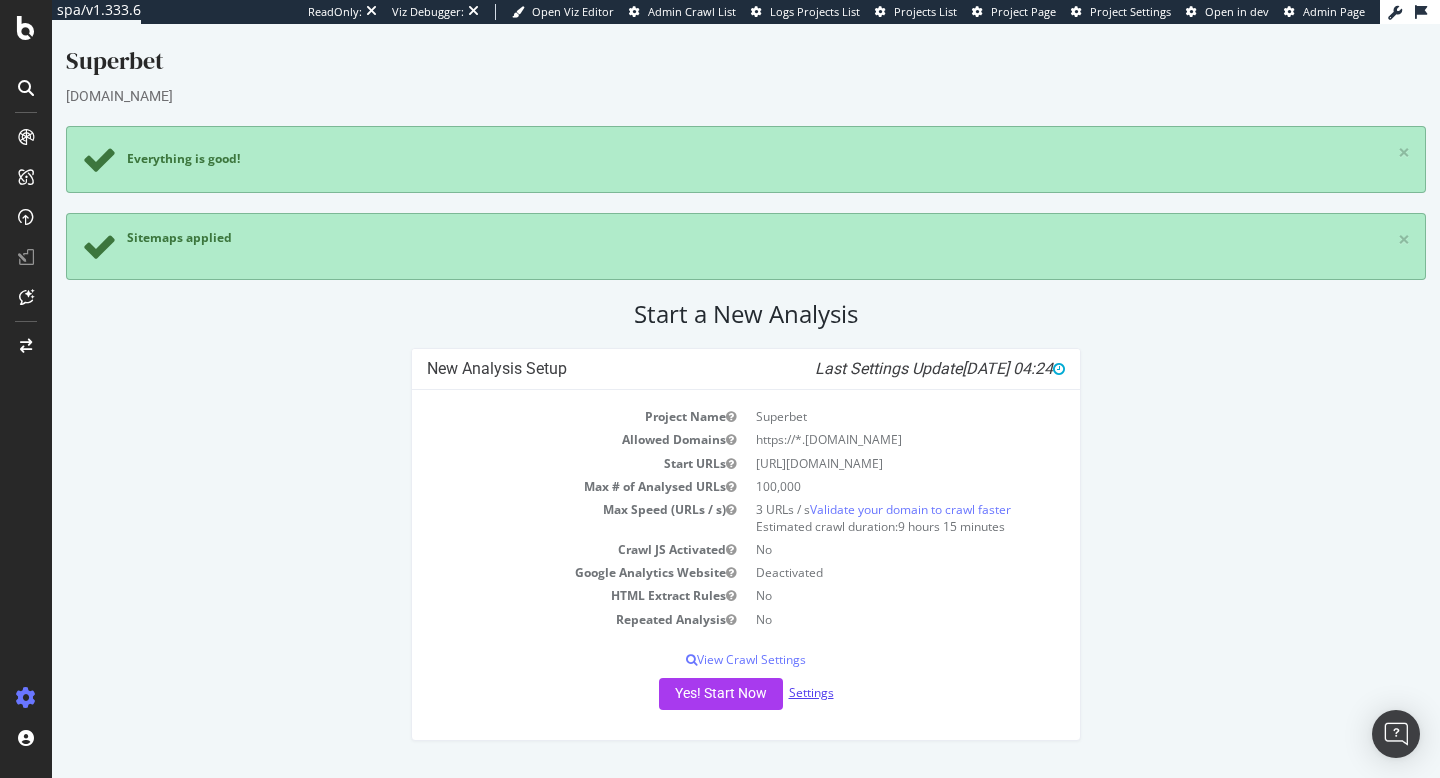 click on "Settings" at bounding box center [811, 692] 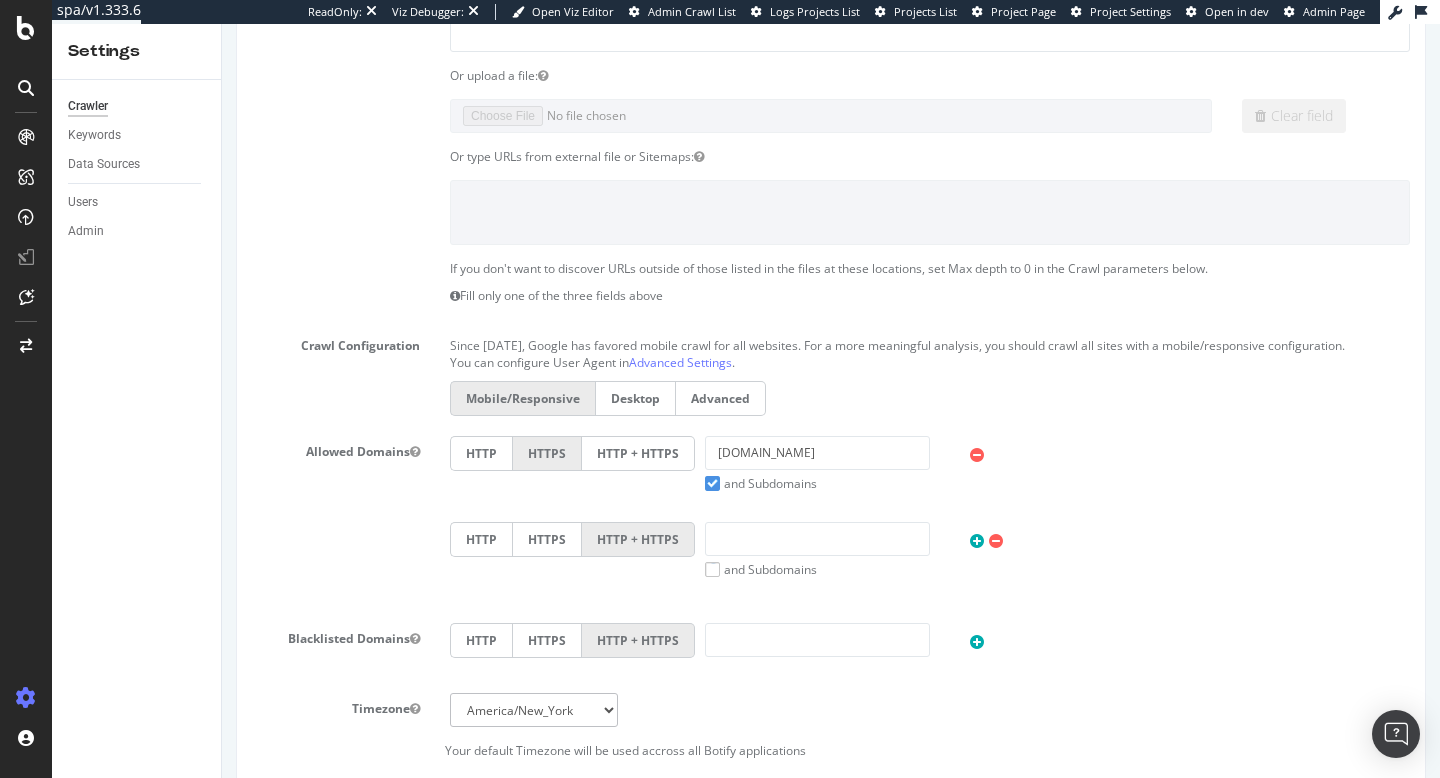 scroll, scrollTop: 0, scrollLeft: 0, axis: both 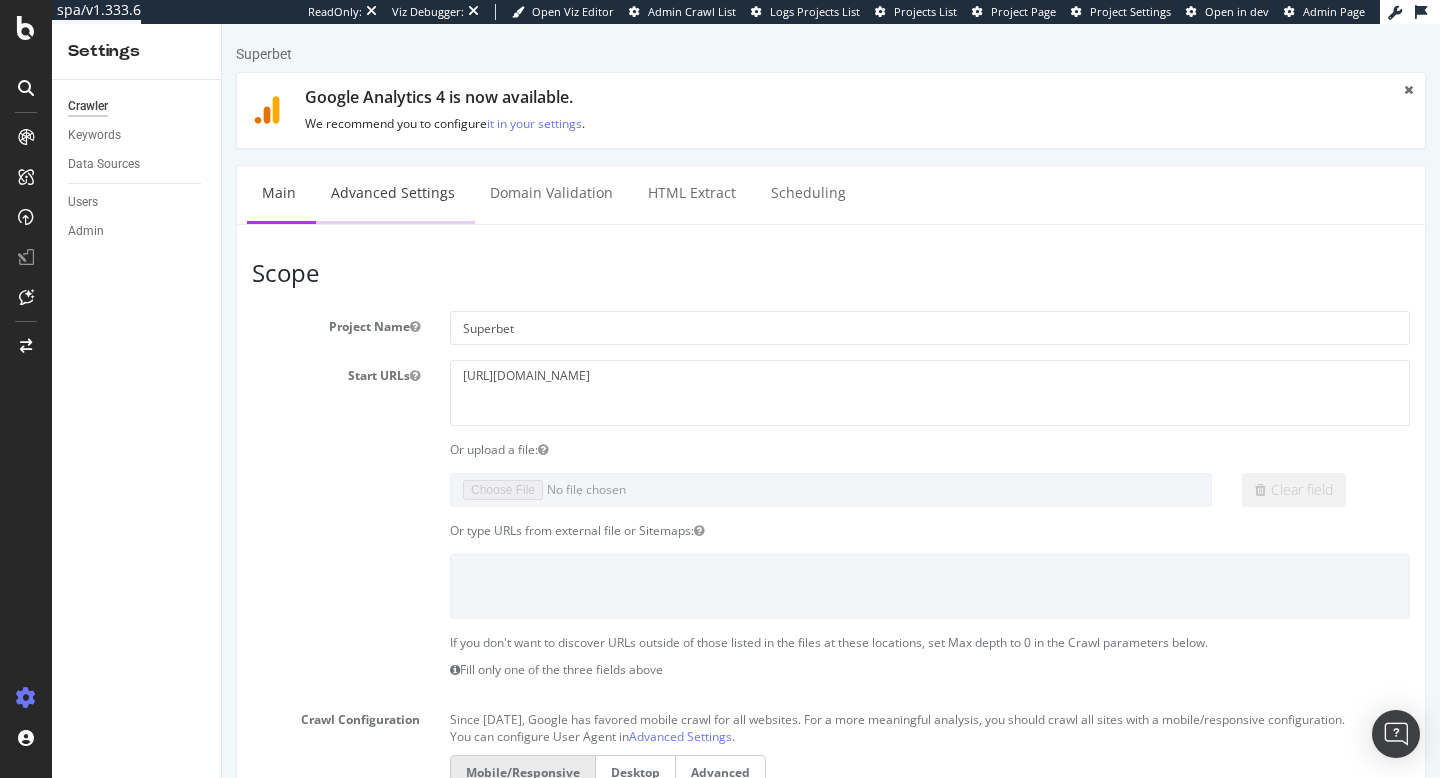 click on "Advanced Settings" at bounding box center [393, 193] 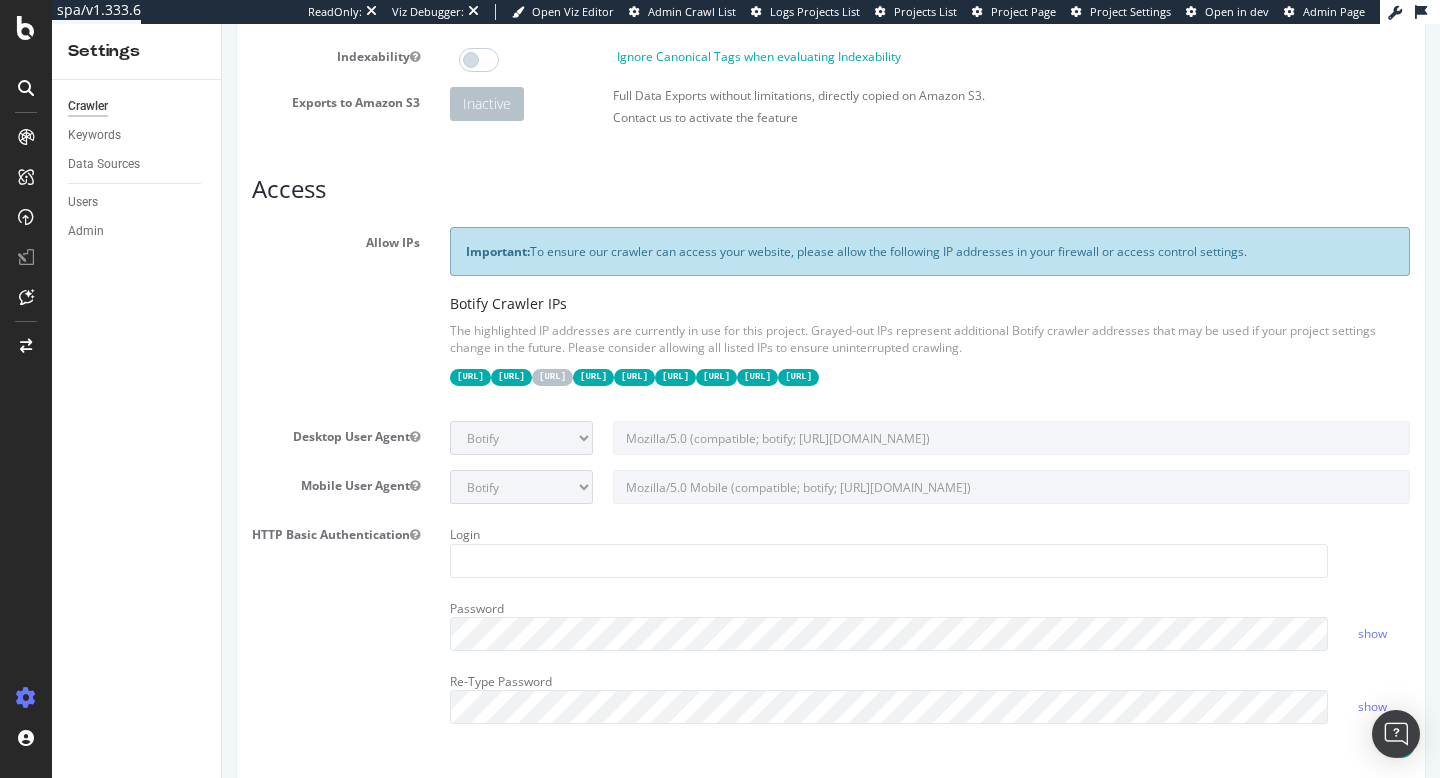 scroll, scrollTop: 0, scrollLeft: 0, axis: both 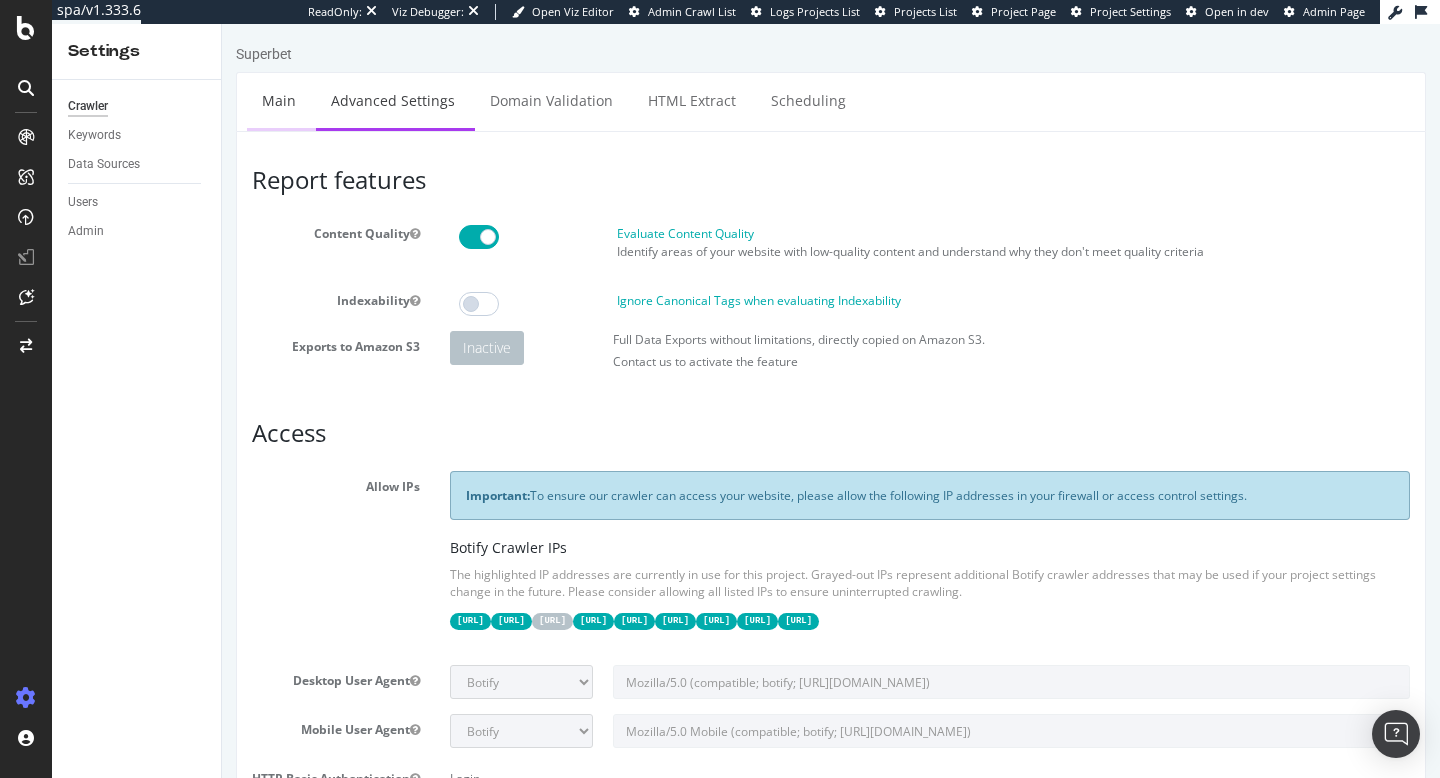 click on "Main" at bounding box center [279, 100] 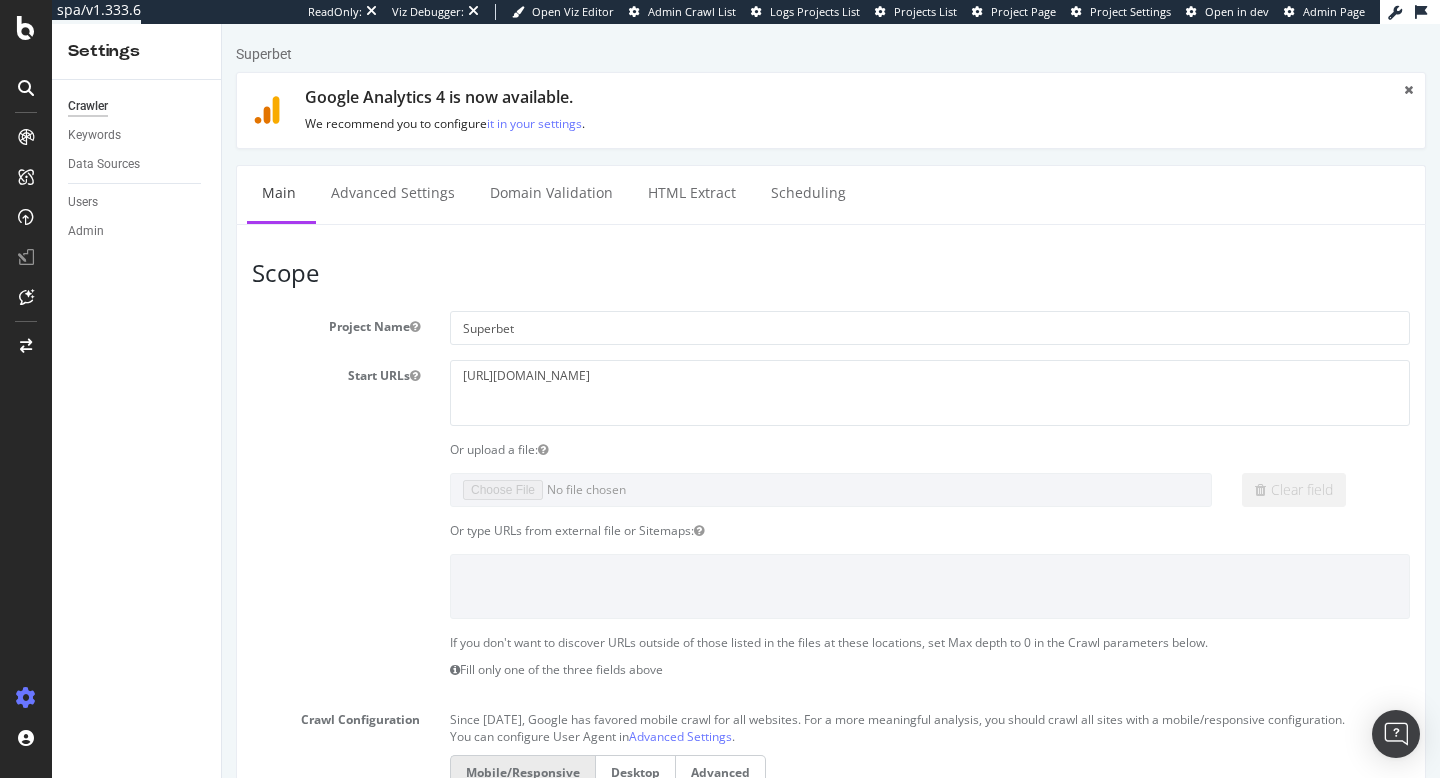 scroll, scrollTop: 0, scrollLeft: 0, axis: both 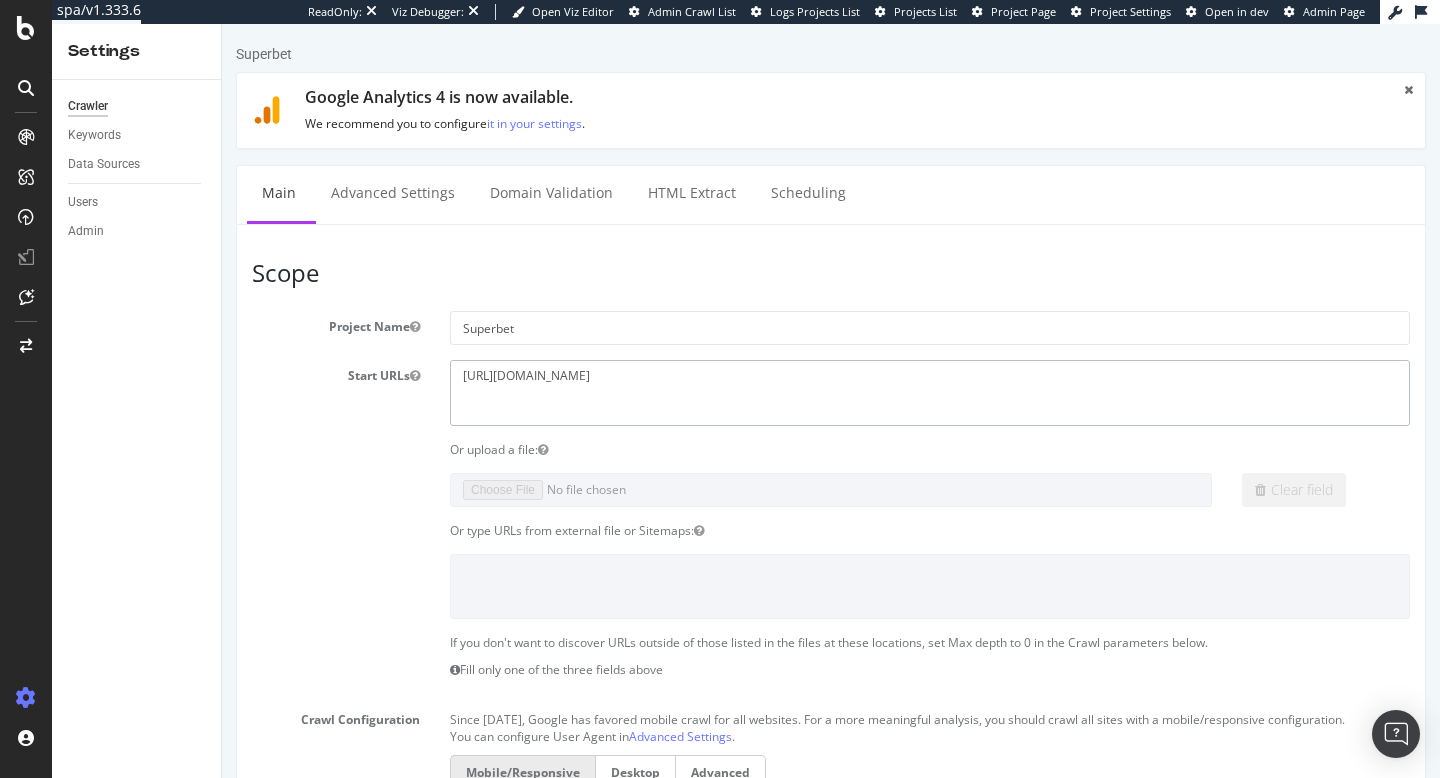 drag, startPoint x: 592, startPoint y: 375, endPoint x: 365, endPoint y: 357, distance: 227.71254 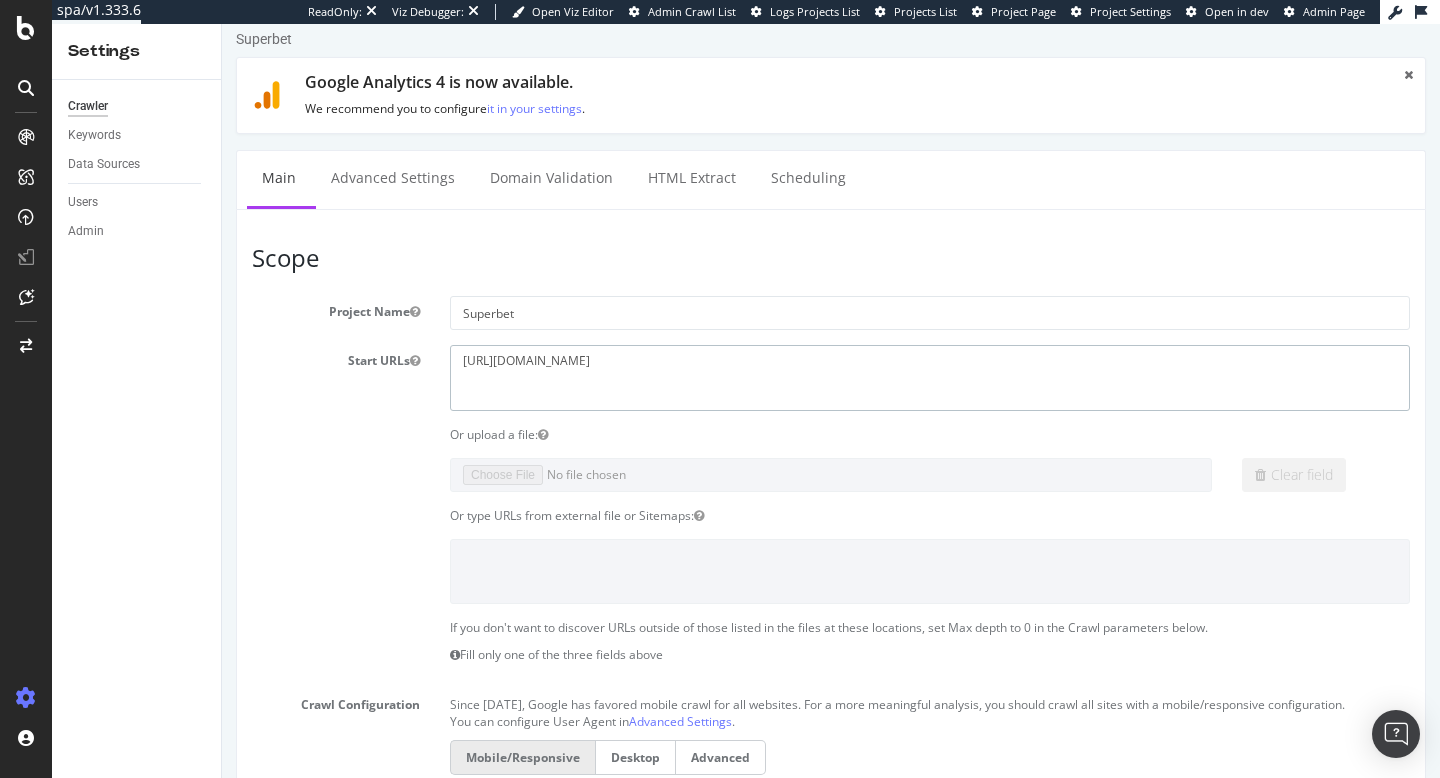 scroll, scrollTop: 17, scrollLeft: 0, axis: vertical 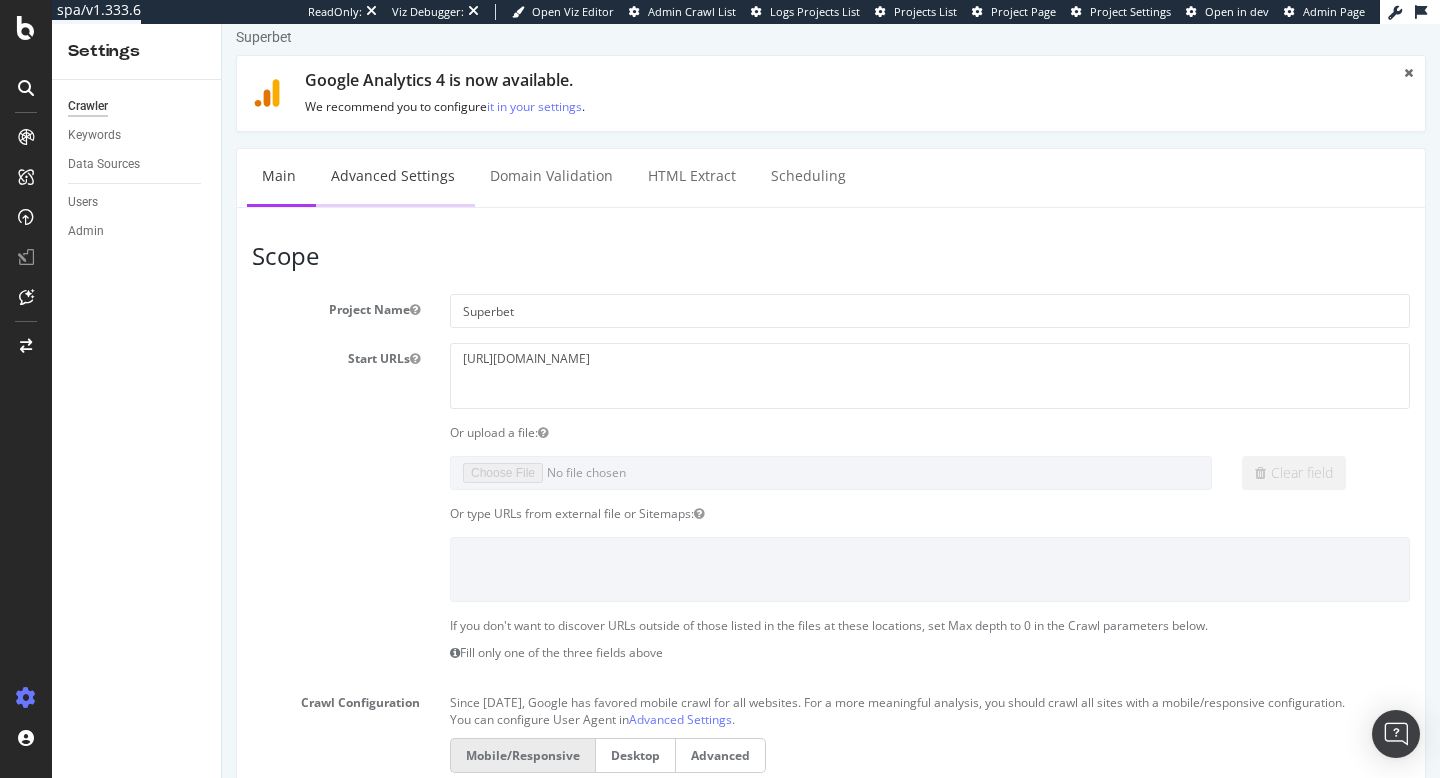 click on "Advanced Settings" at bounding box center (393, 176) 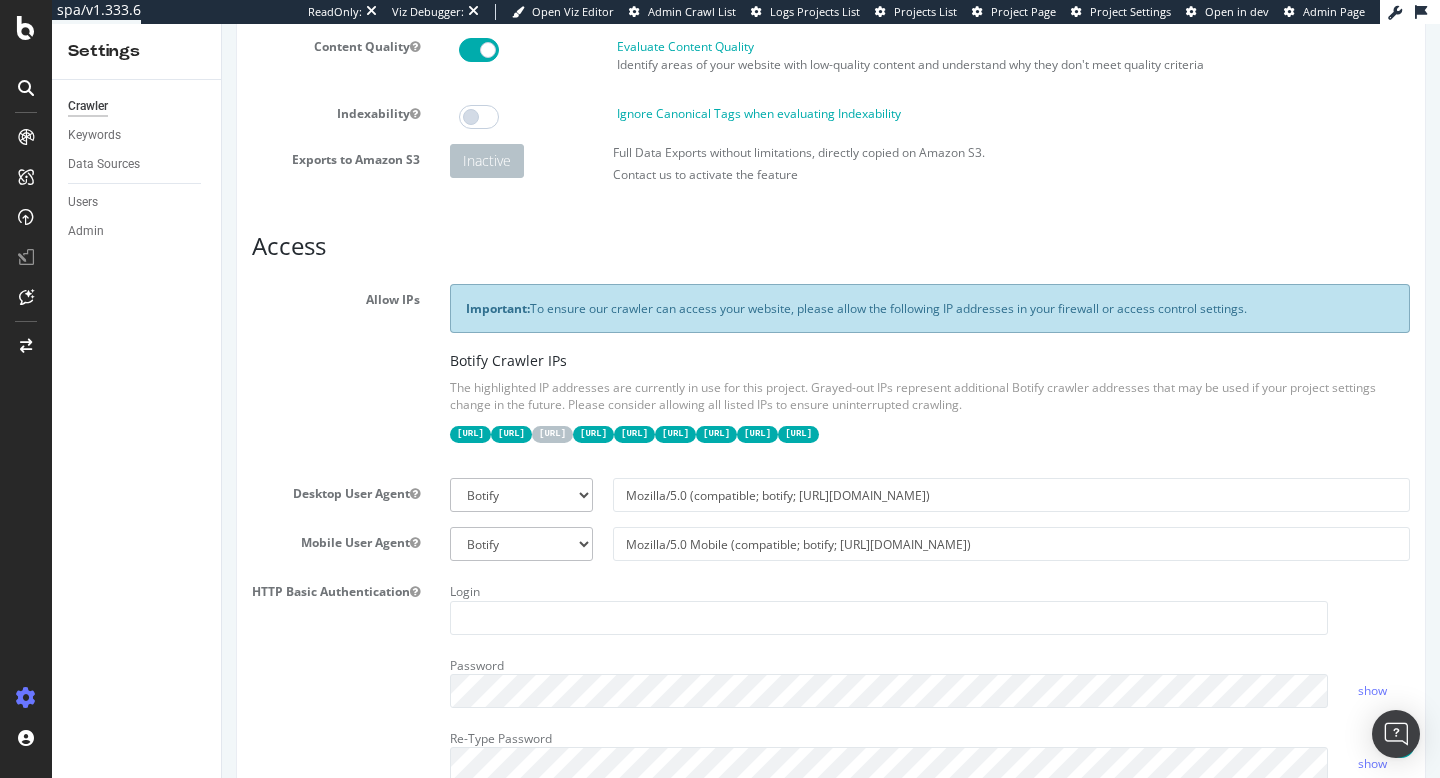 scroll, scrollTop: 226, scrollLeft: 0, axis: vertical 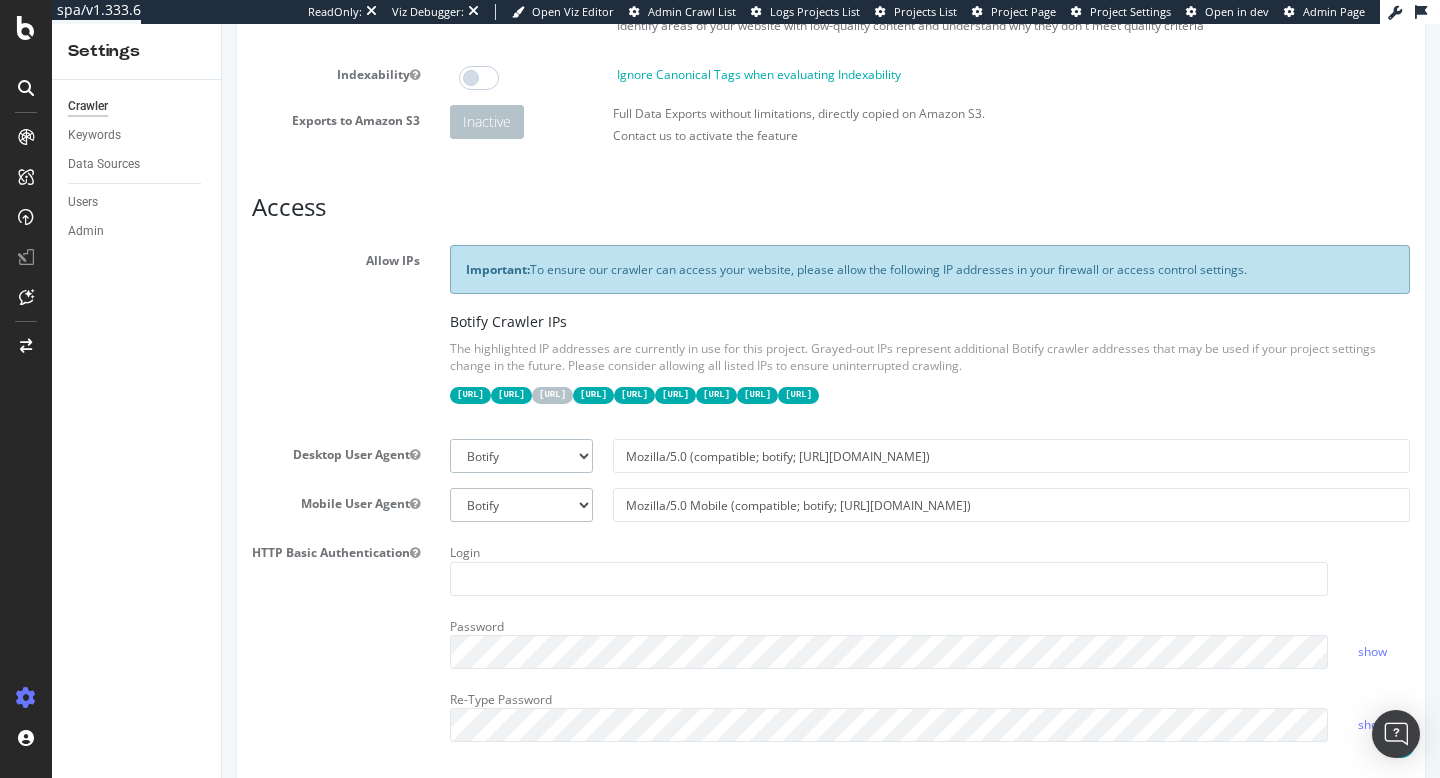 click on "Botify Googlebot Chrome Firefox Edge Custom" at bounding box center (521, 456) 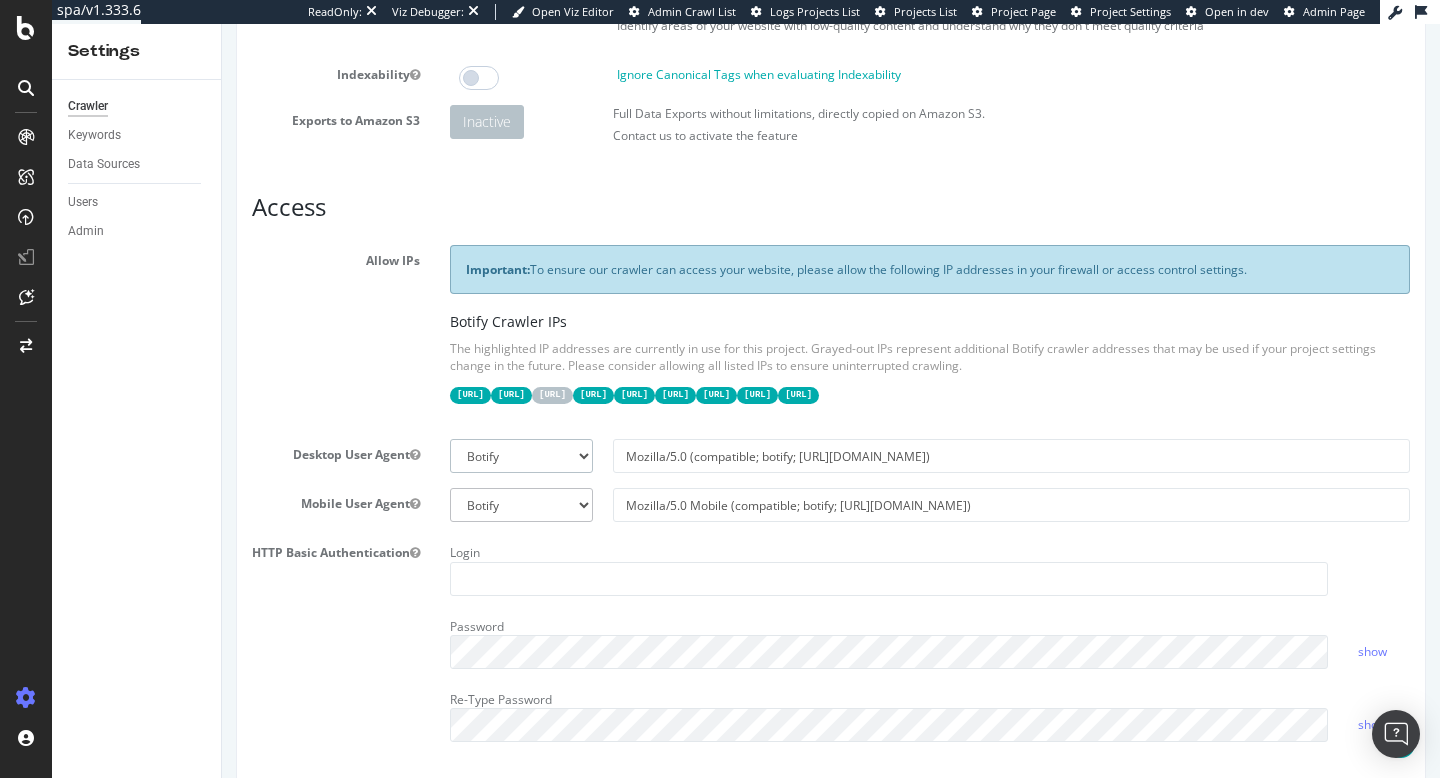 select on "Mozilla/5.0 (compatible; Googlebot/2.1; +[URL][DOMAIN_NAME])" 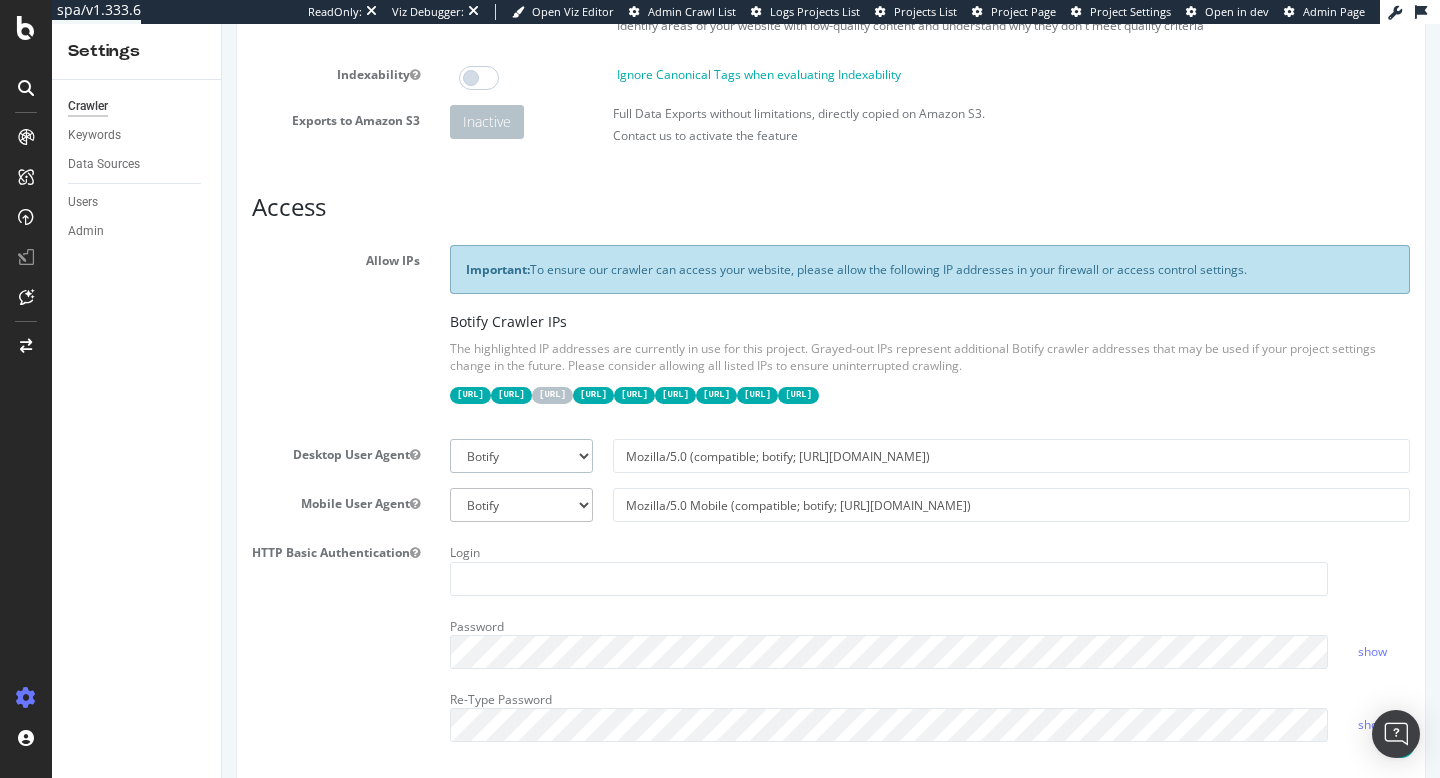 type on "Mozilla/5.0 (compatible; Googlebot/2.1; +[URL][DOMAIN_NAME])" 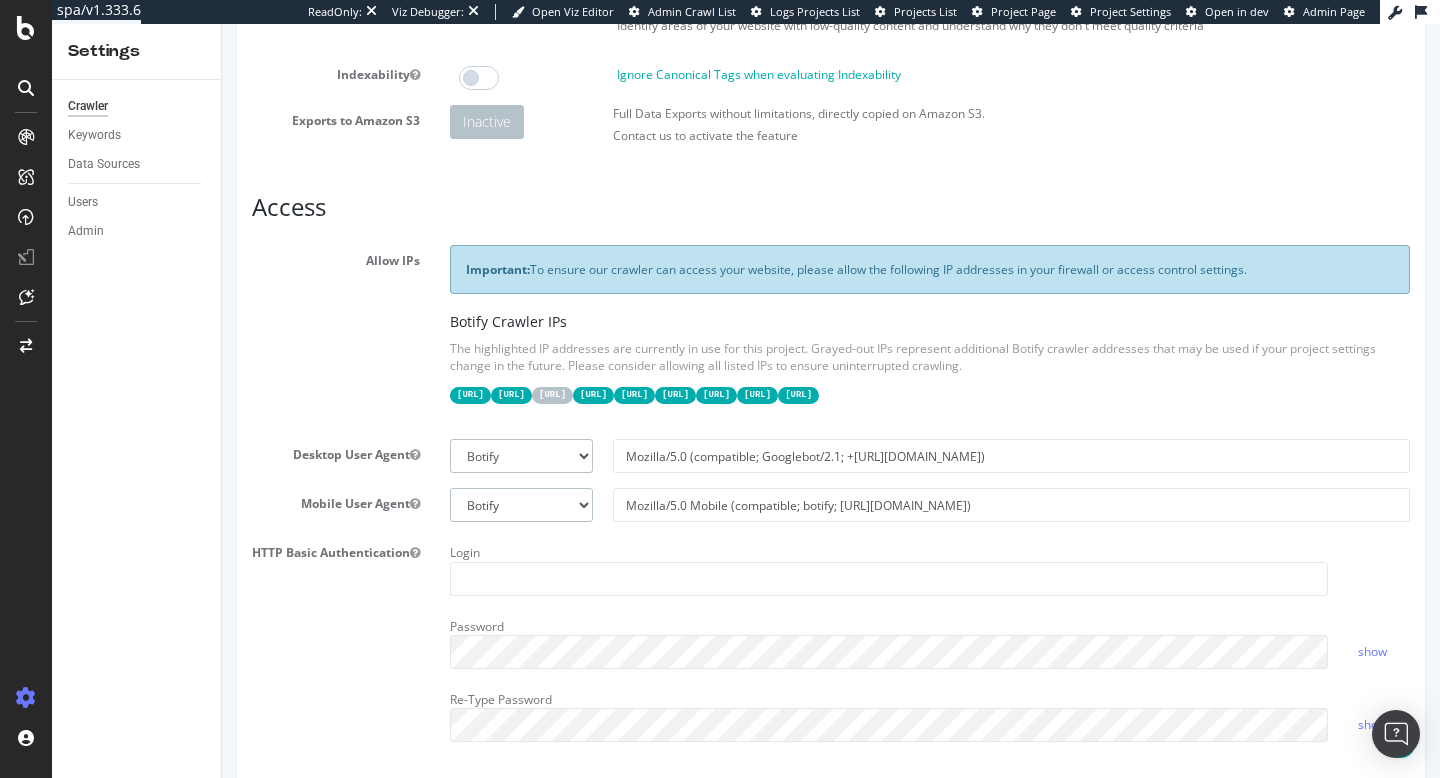 click on "Botify Googlebot Safari iPhone Safari iPad Chrome Android Custom" at bounding box center (521, 505) 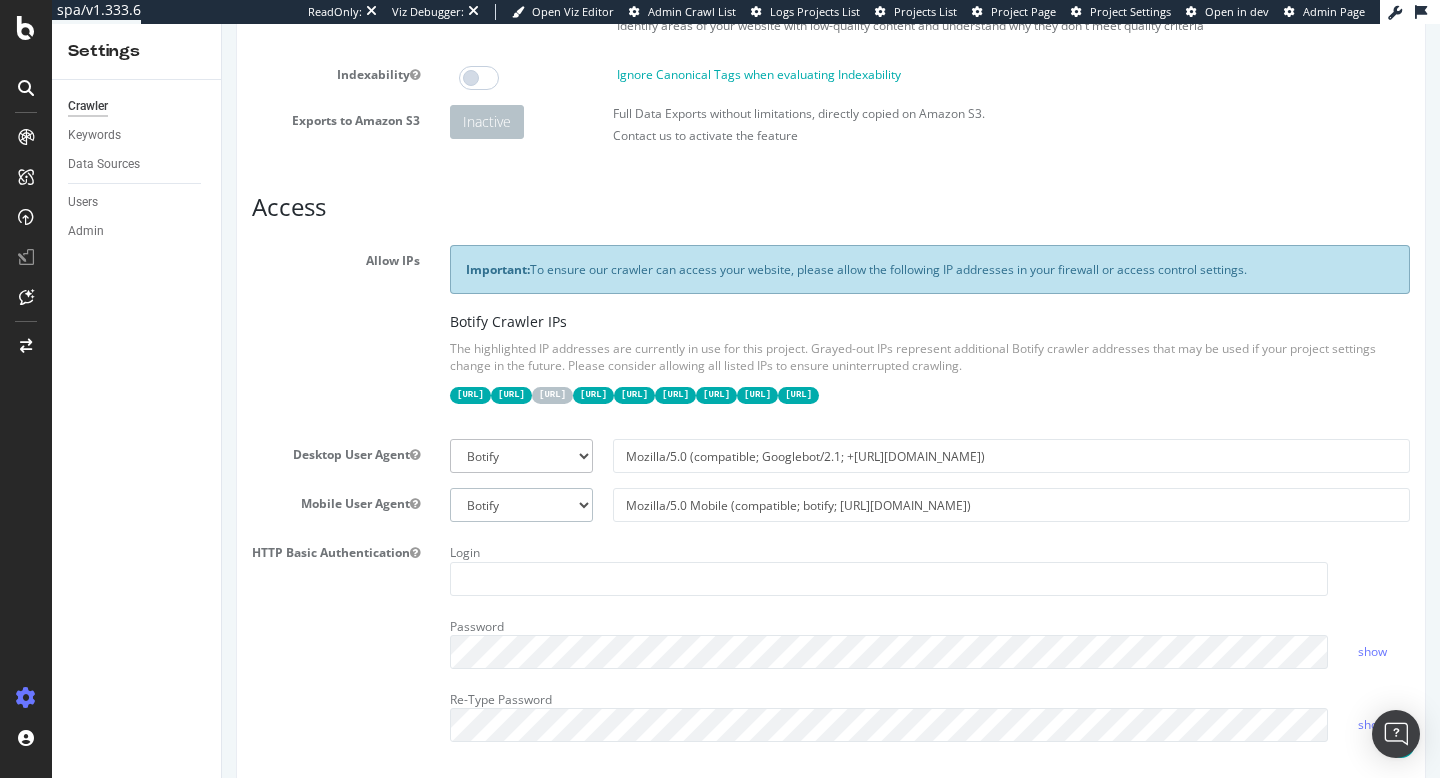 select on "Mozilla/5.0 (Linux; Android 6.0.1; Nexus 5X Build/MMB29P) AppleWebKit/537.36 (KHTML, like Gecko) Chrome/41.0.2272.96 Mobile Safari/537.36 (compatible; Googlebot/2.1; +[URL][DOMAIN_NAME])" 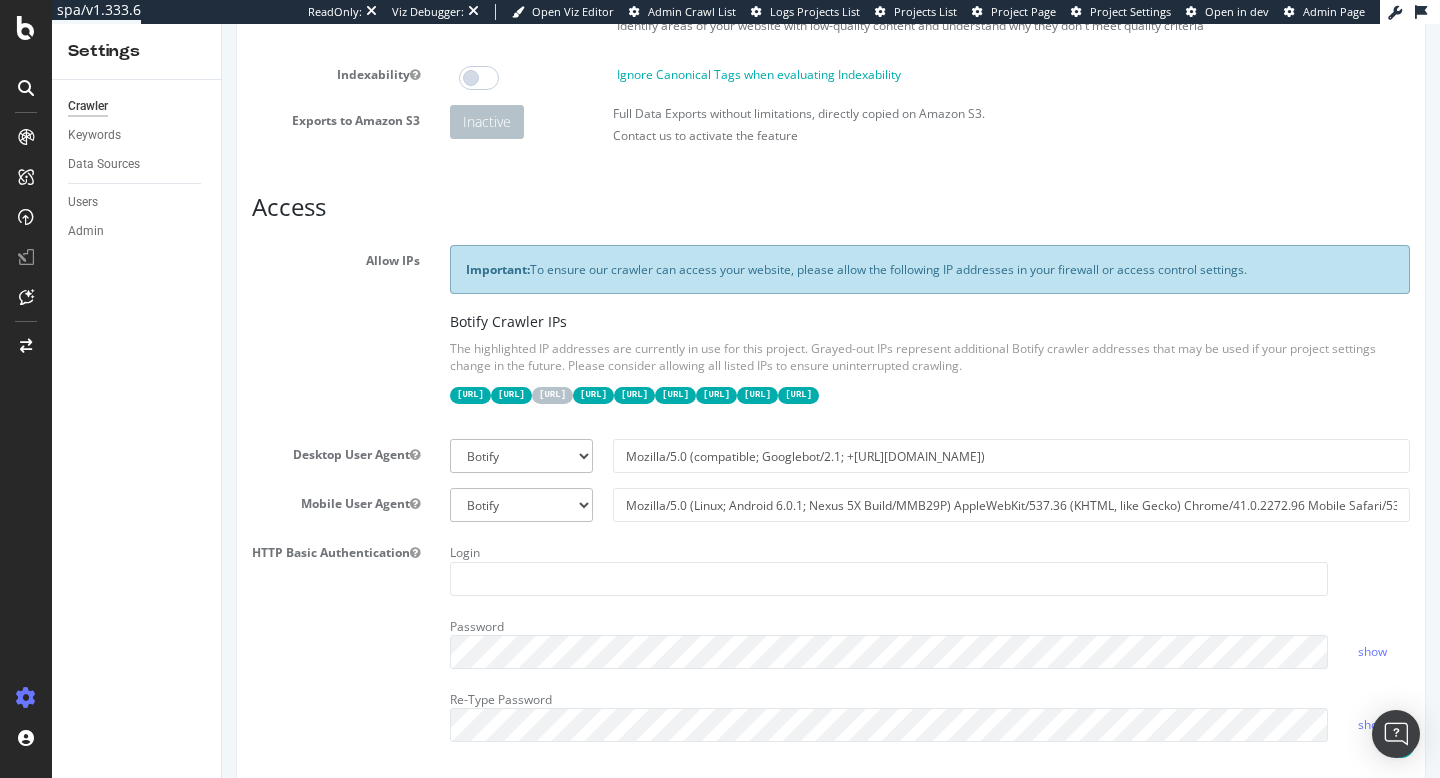 click on "Login" at bounding box center (889, 566) 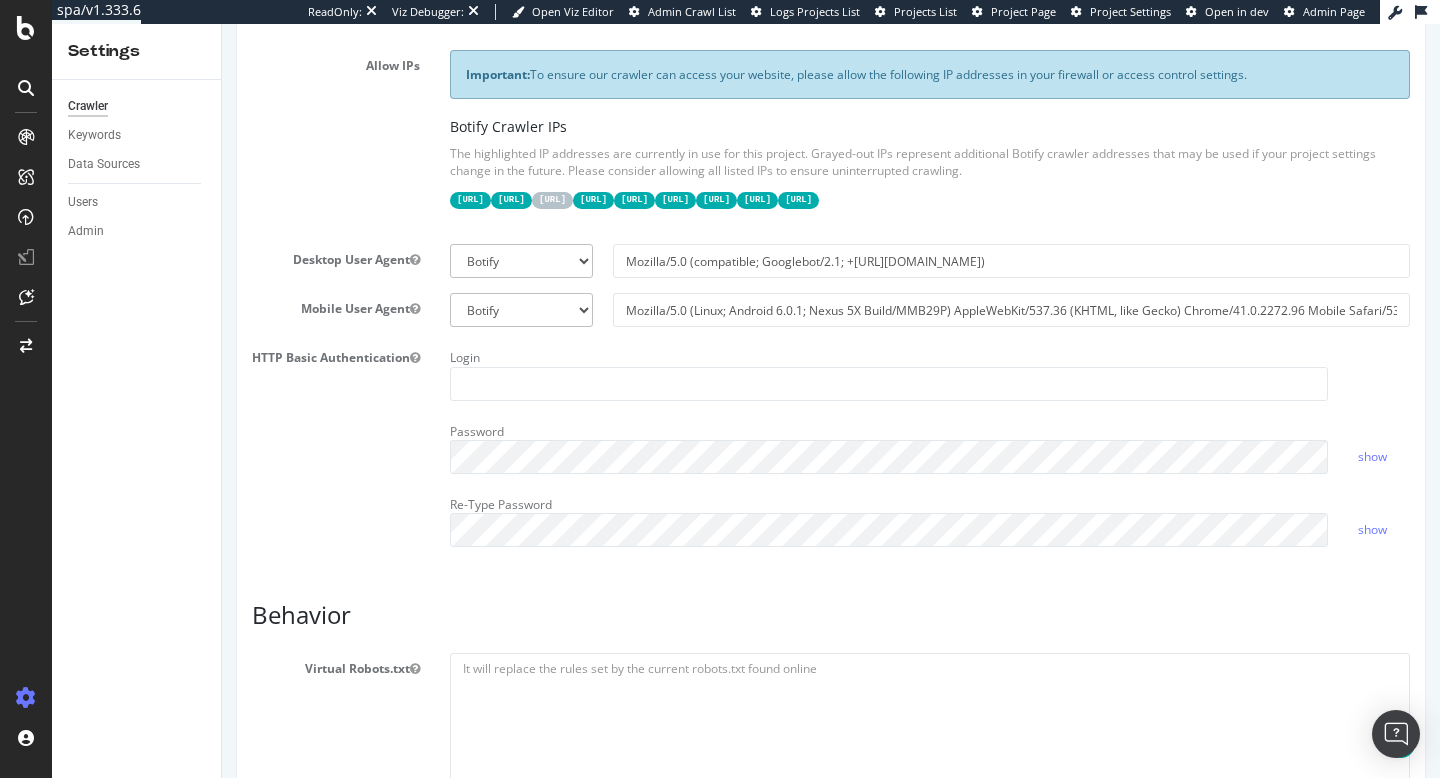 scroll, scrollTop: 429, scrollLeft: 0, axis: vertical 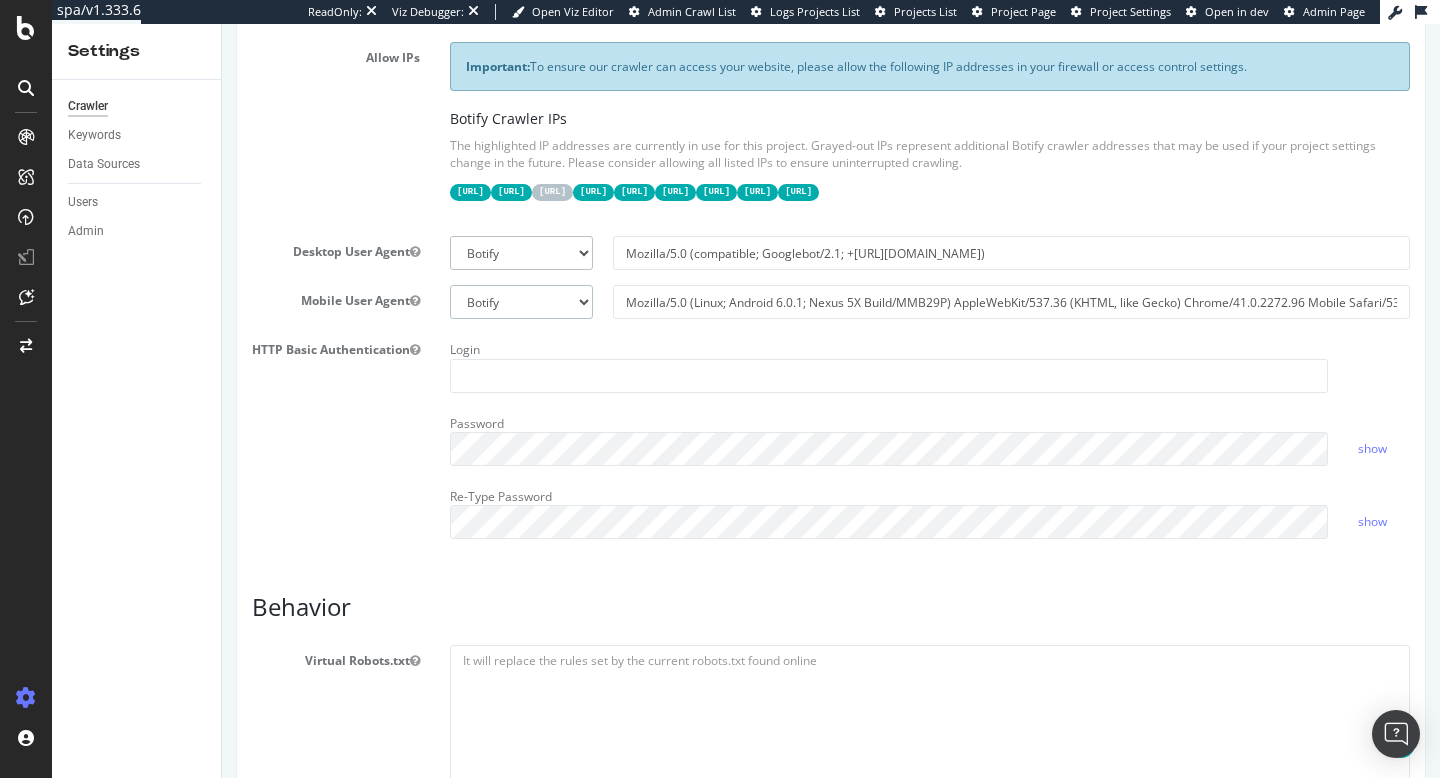 click on "Botify Googlebot Safari iPhone Safari iPad Chrome Android Custom" at bounding box center [521, 302] 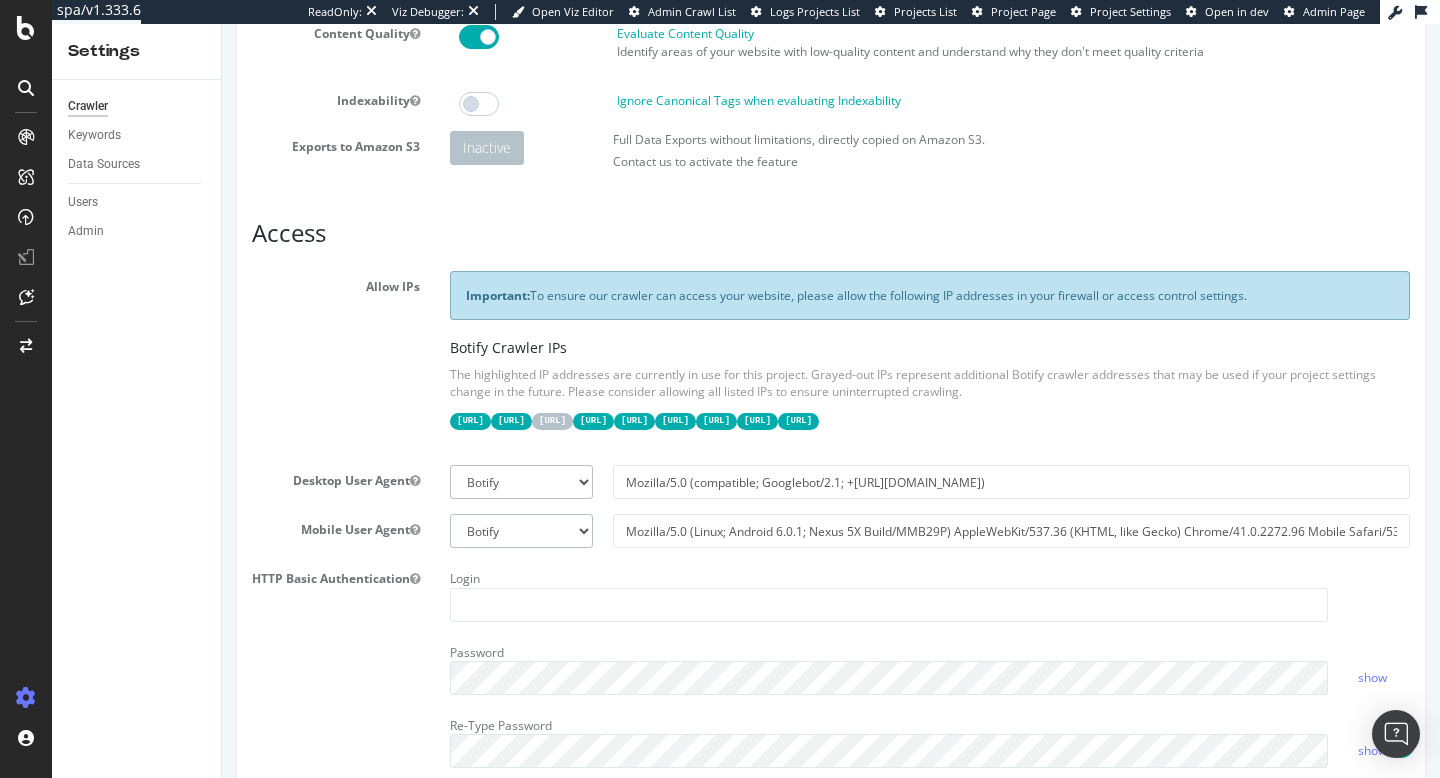 scroll, scrollTop: 239, scrollLeft: 0, axis: vertical 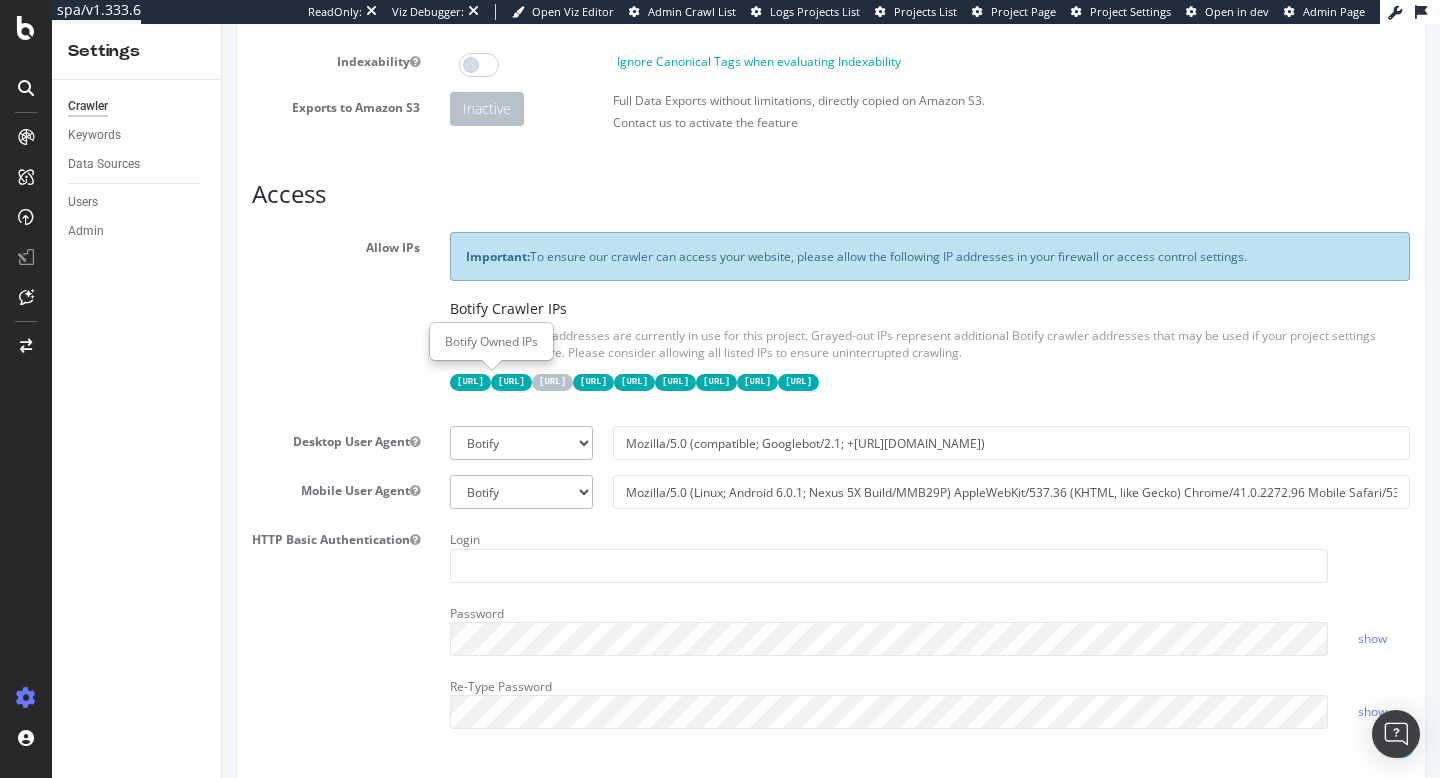 click on "[URL]" at bounding box center (470, 382) 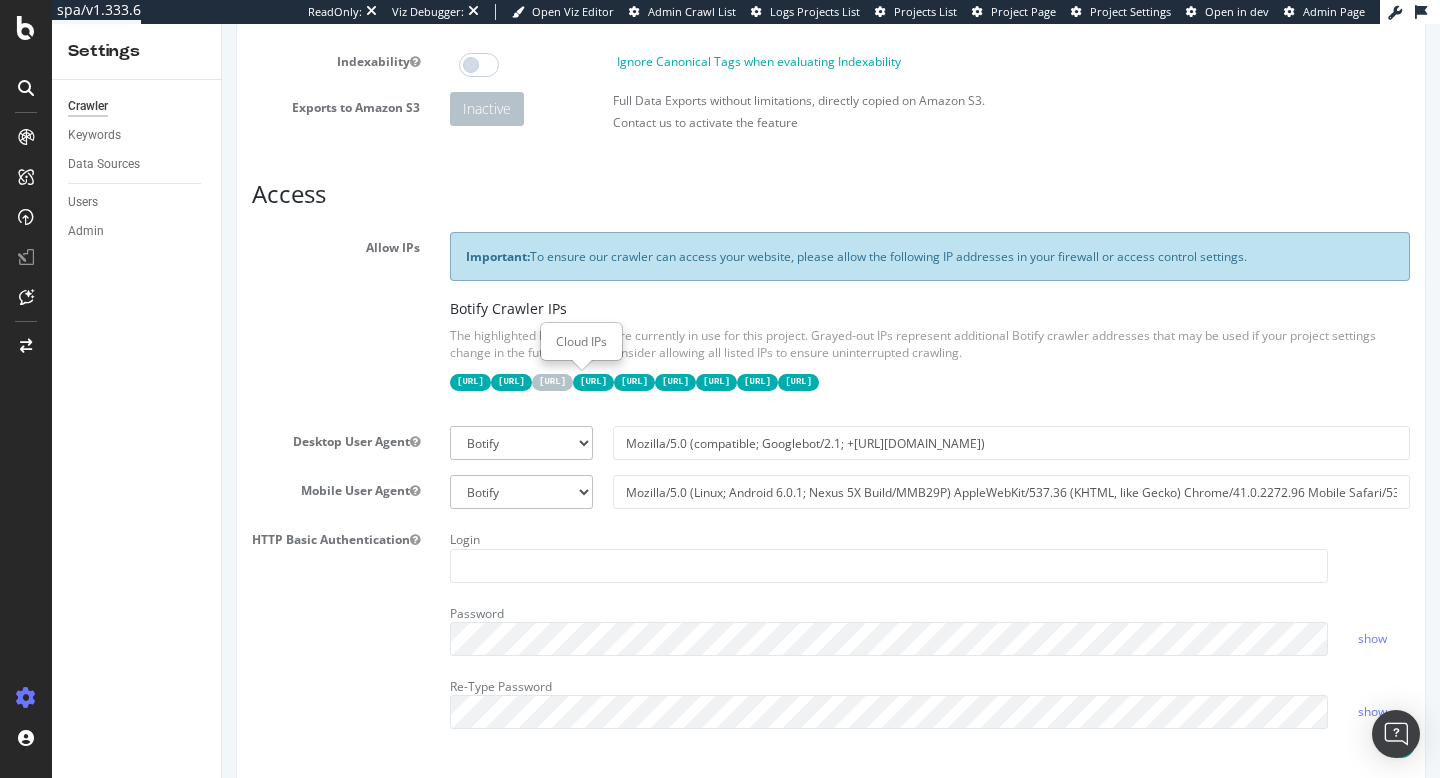 click on "[URL]" at bounding box center [511, 382] 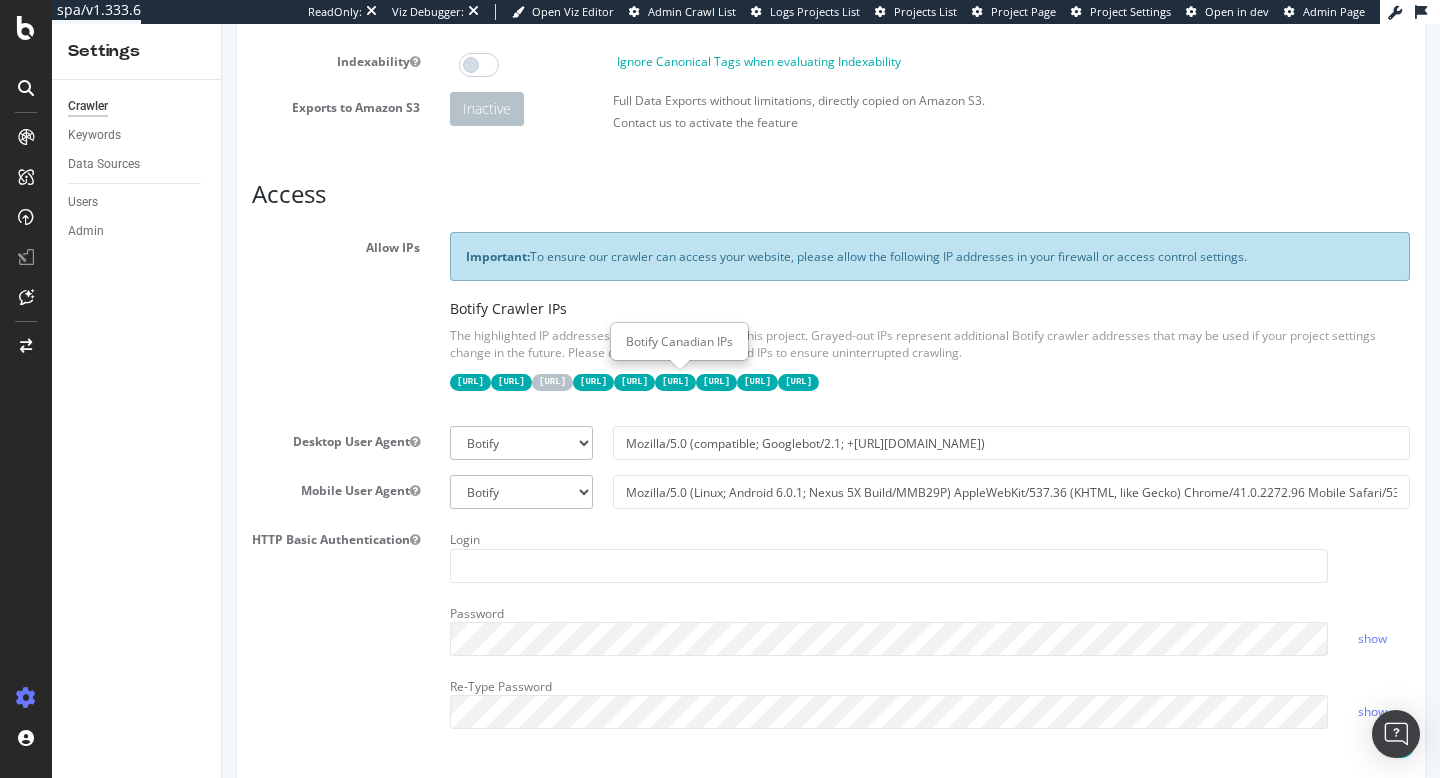 click on "[URL]" at bounding box center [552, 382] 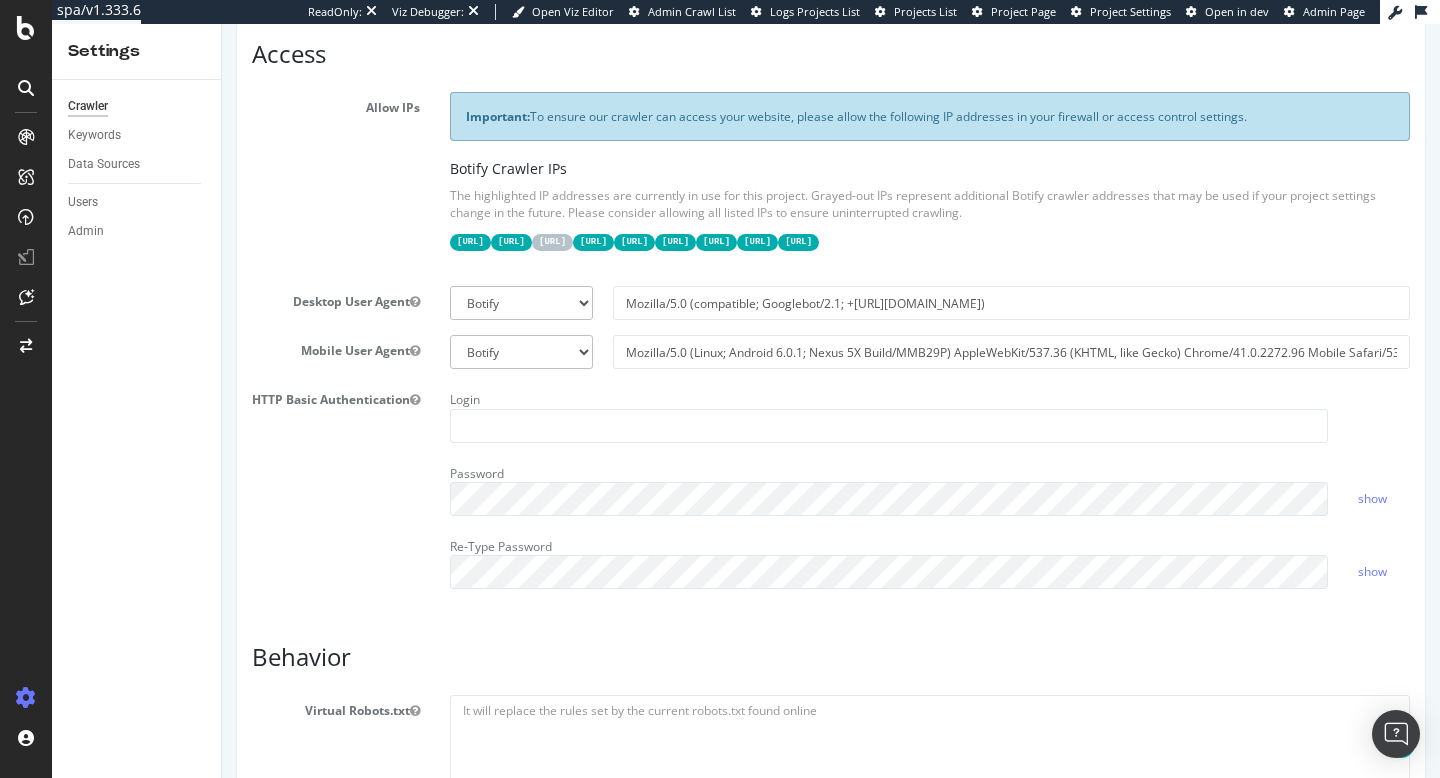 scroll, scrollTop: 378, scrollLeft: 0, axis: vertical 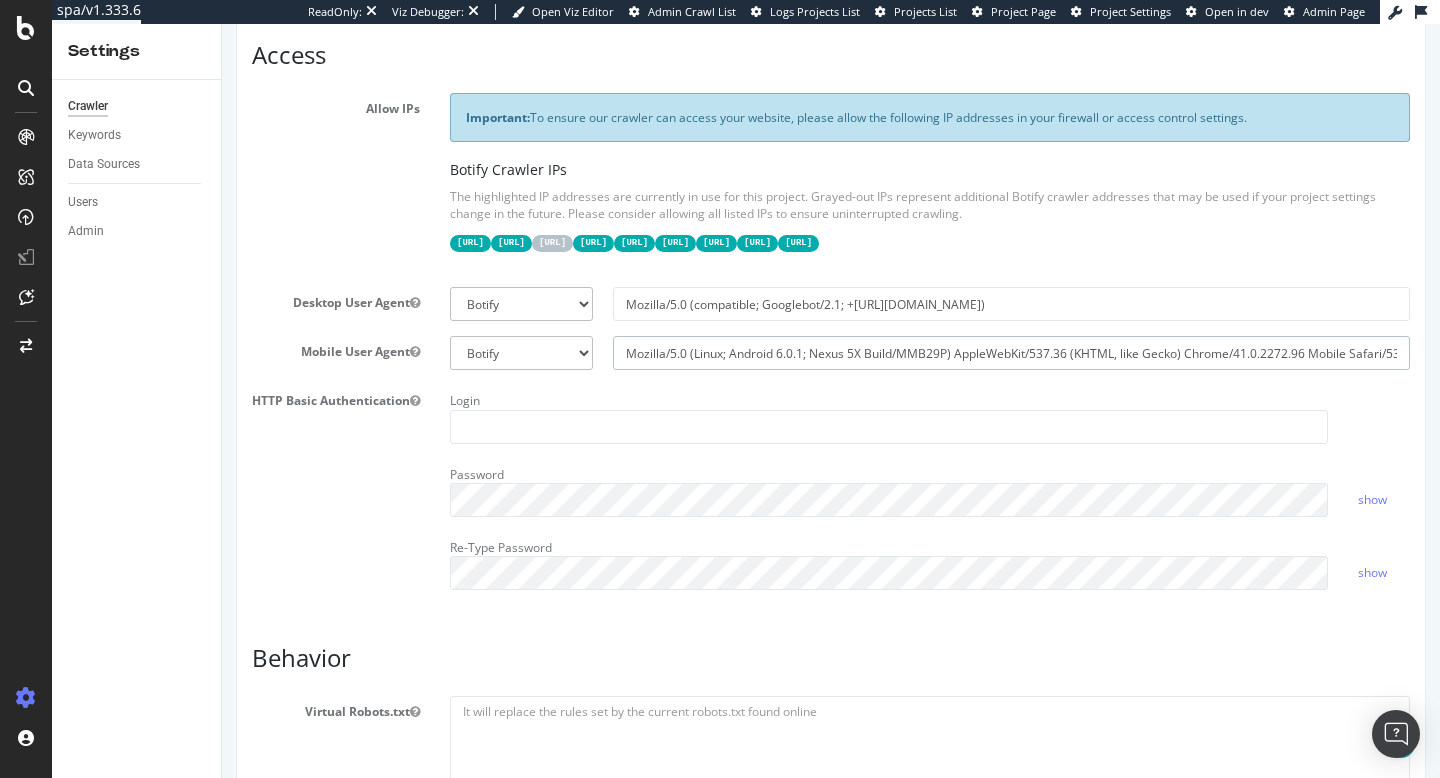drag, startPoint x: 1371, startPoint y: 358, endPoint x: 1382, endPoint y: 357, distance: 11.045361 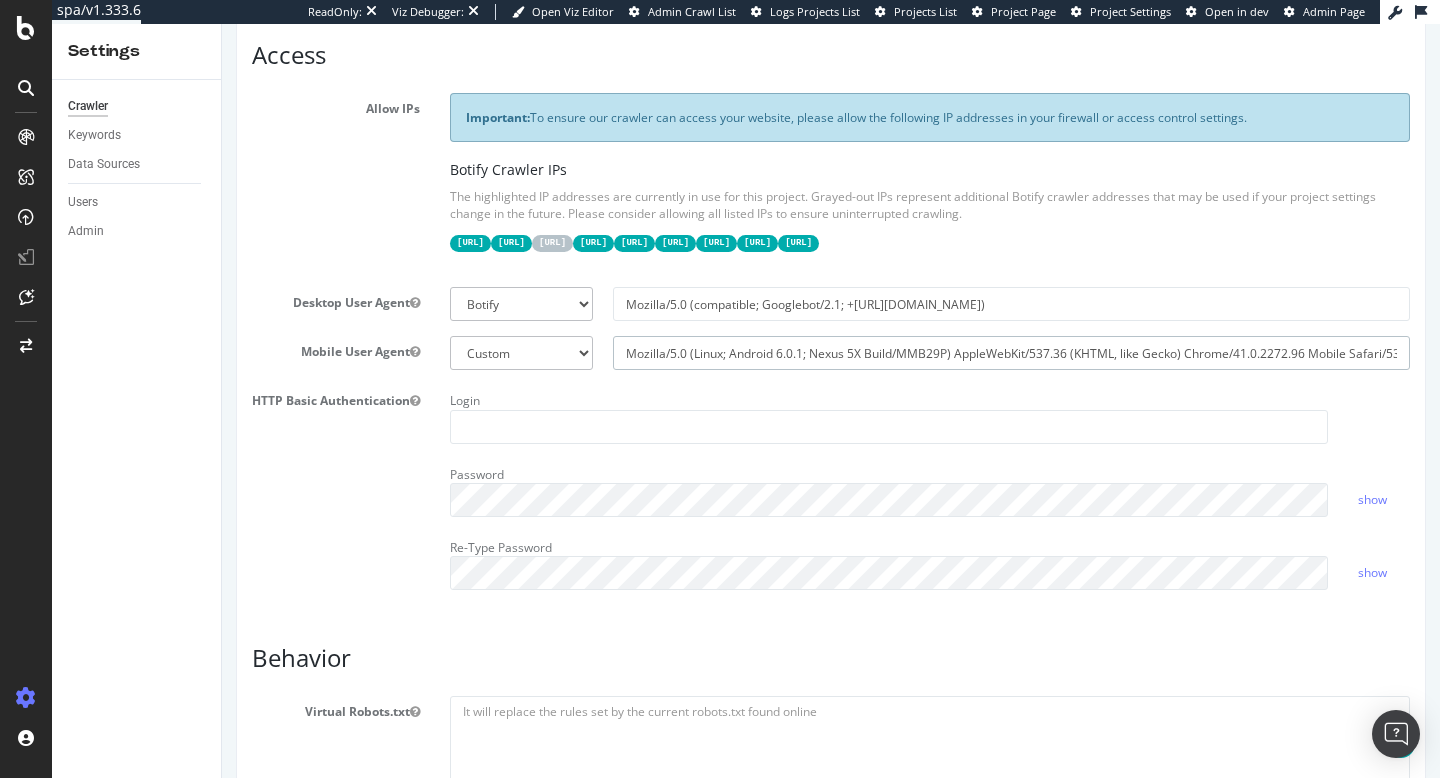 scroll, scrollTop: 0, scrollLeft: 382, axis: horizontal 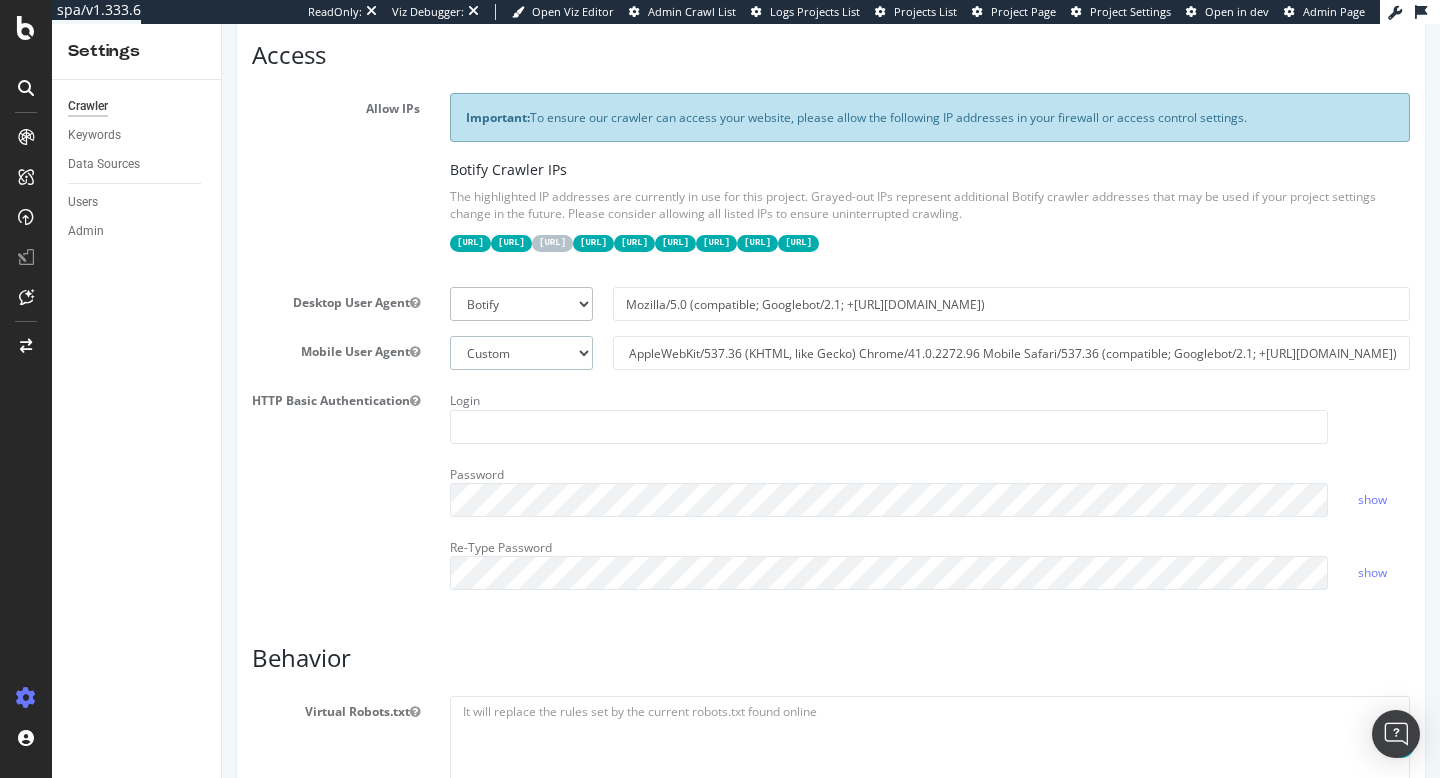 click on "Botify Googlebot Safari iPhone Safari iPad Chrome Android Custom" at bounding box center [521, 353] 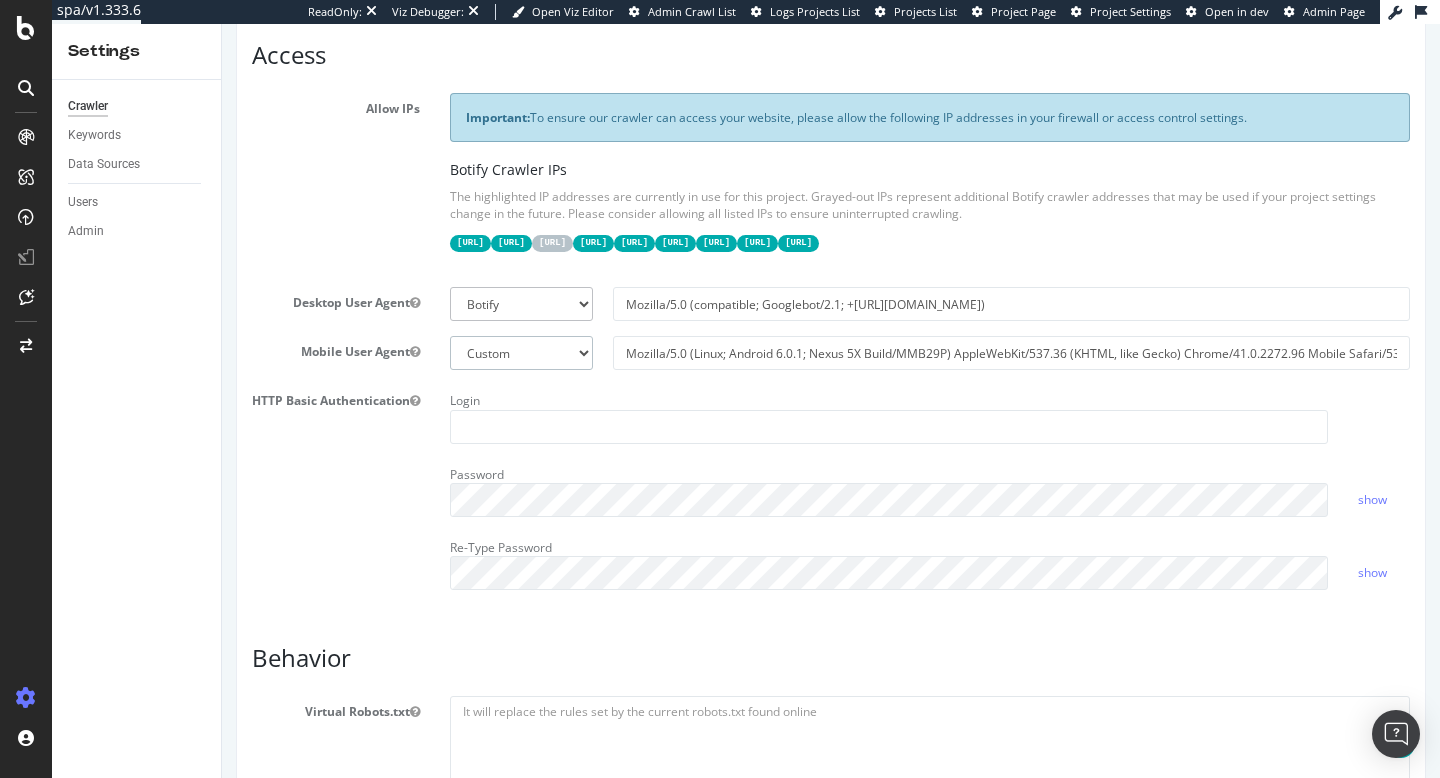 select on "Mozilla/5.0 (Linux; Android 6.0.1; Nexus 5X Build/MMB29P) AppleWebKit/537.36 (KHTML, like Gecko) Chrome/41.0.2272.96 Mobile Safari/537.36 (compatible; Googlebot/2.1; +[URL][DOMAIN_NAME])" 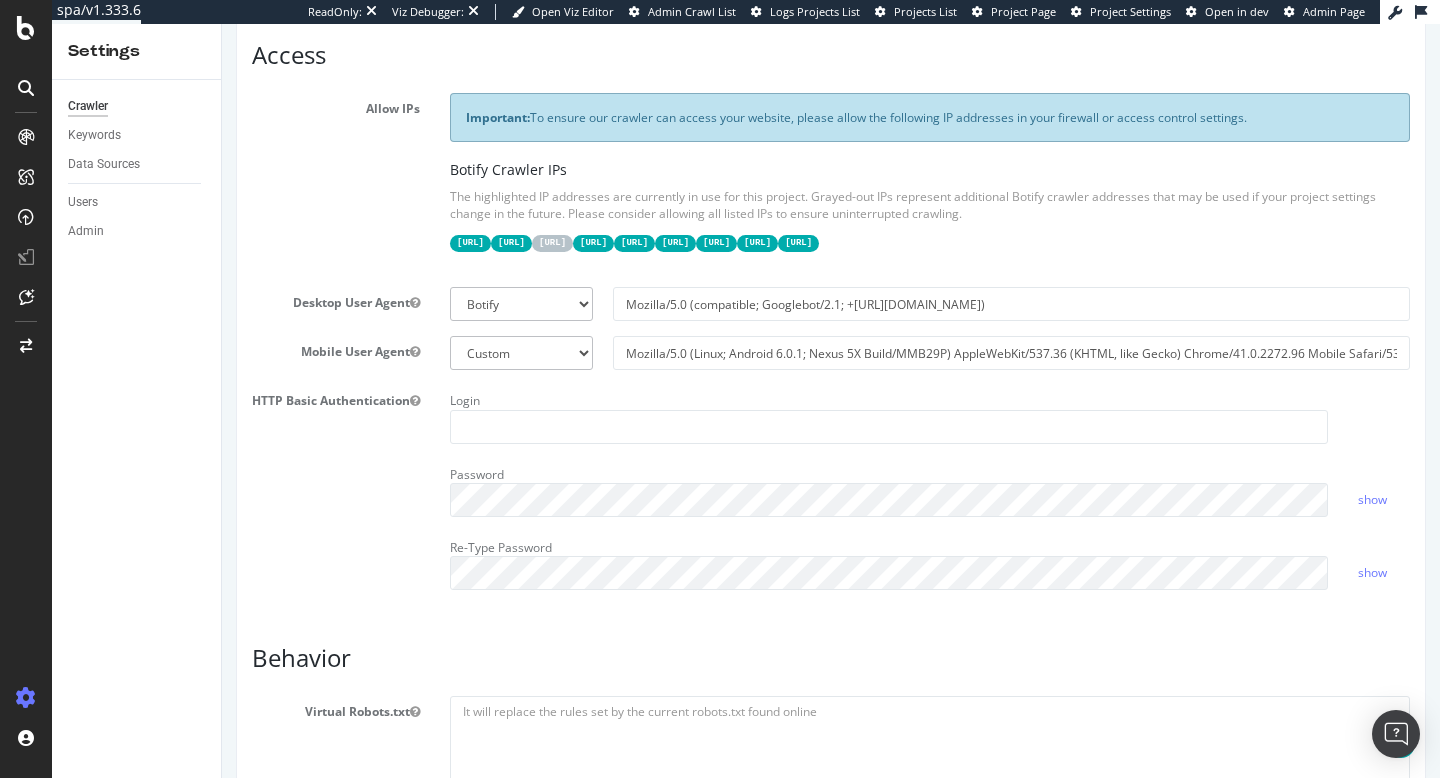 click on "Login" at bounding box center (889, 414) 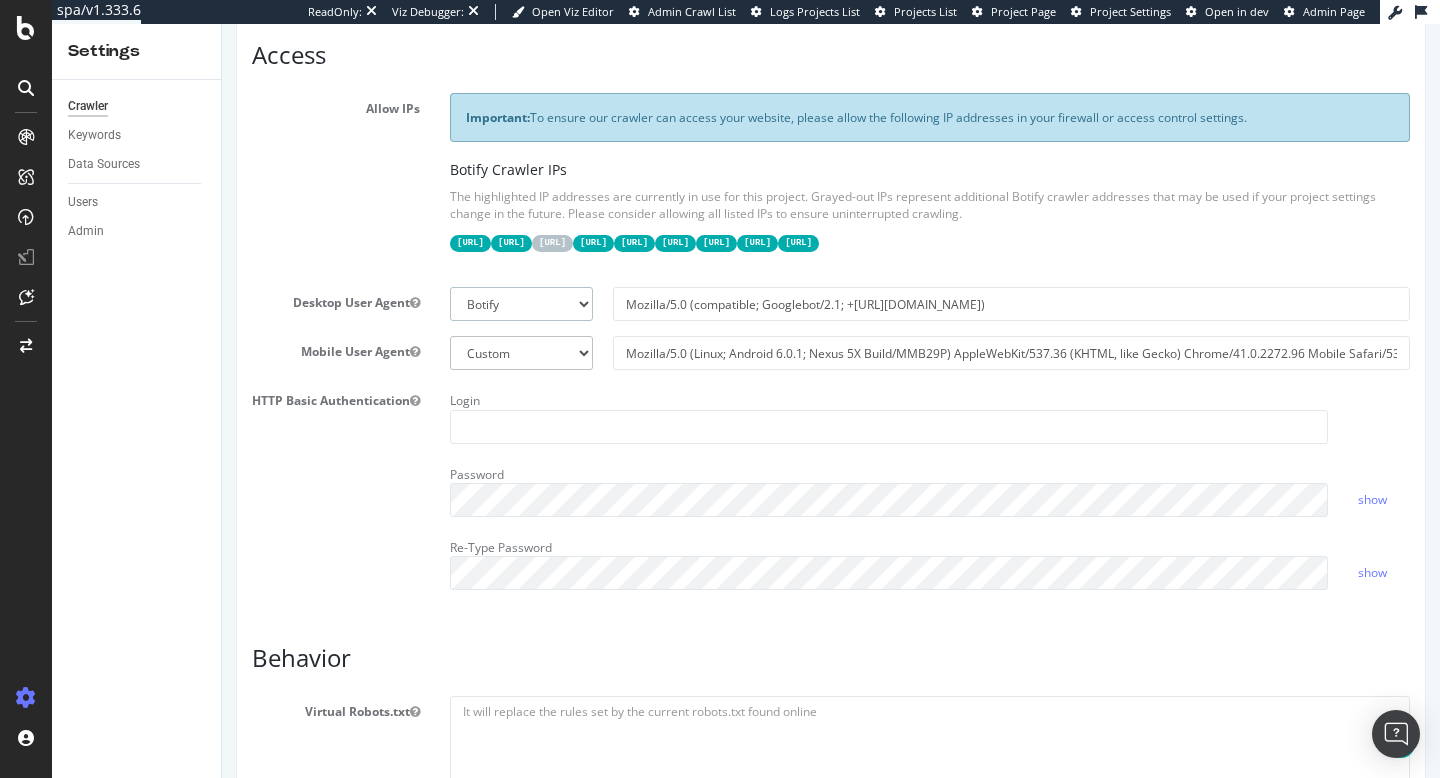 click on "Botify Googlebot Chrome Firefox Edge Custom" at bounding box center (521, 304) 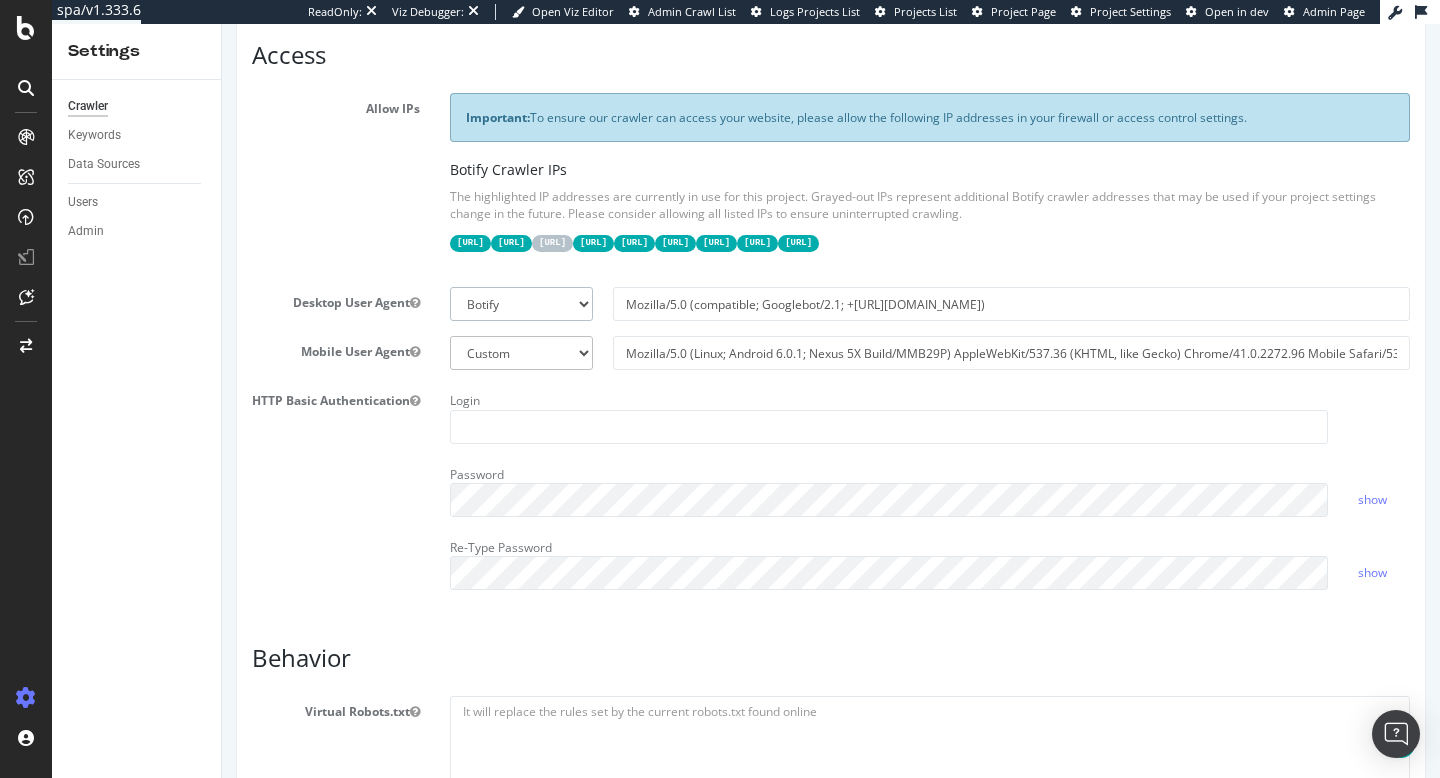 click on "Botify Googlebot Chrome Firefox Edge Custom" at bounding box center (521, 304) 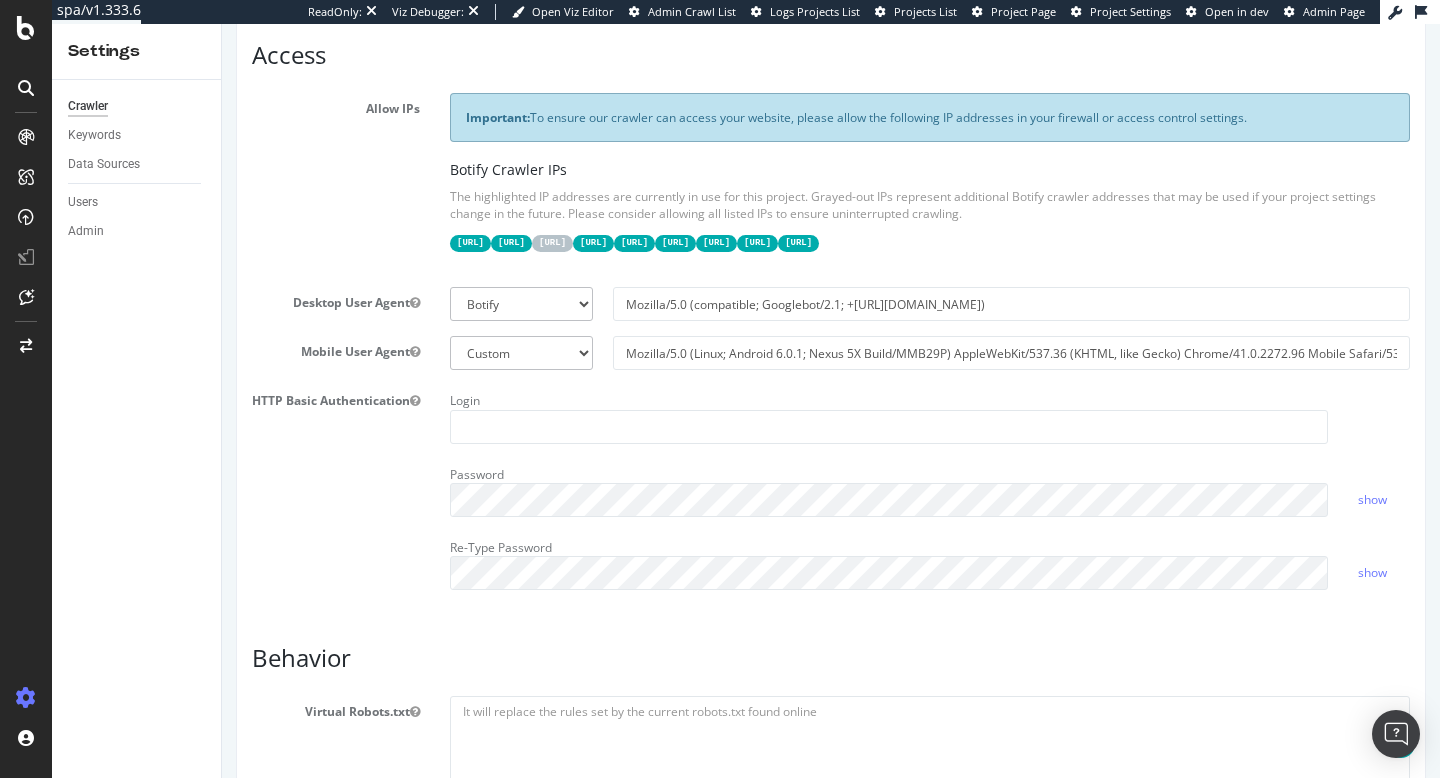 click on "HTTP Basic Authentication
Login Password show Re-Type Password show" at bounding box center (831, 494) 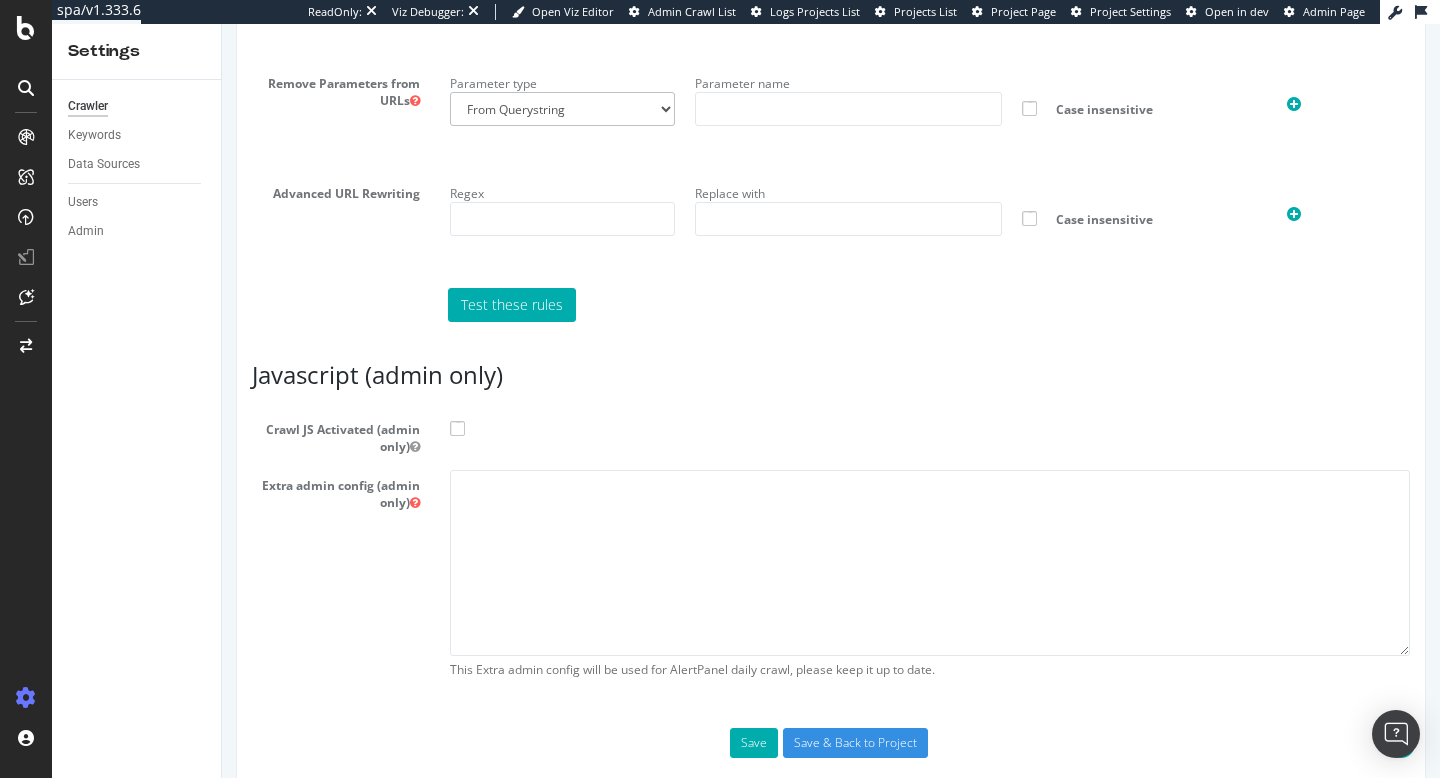 scroll, scrollTop: 1458, scrollLeft: 0, axis: vertical 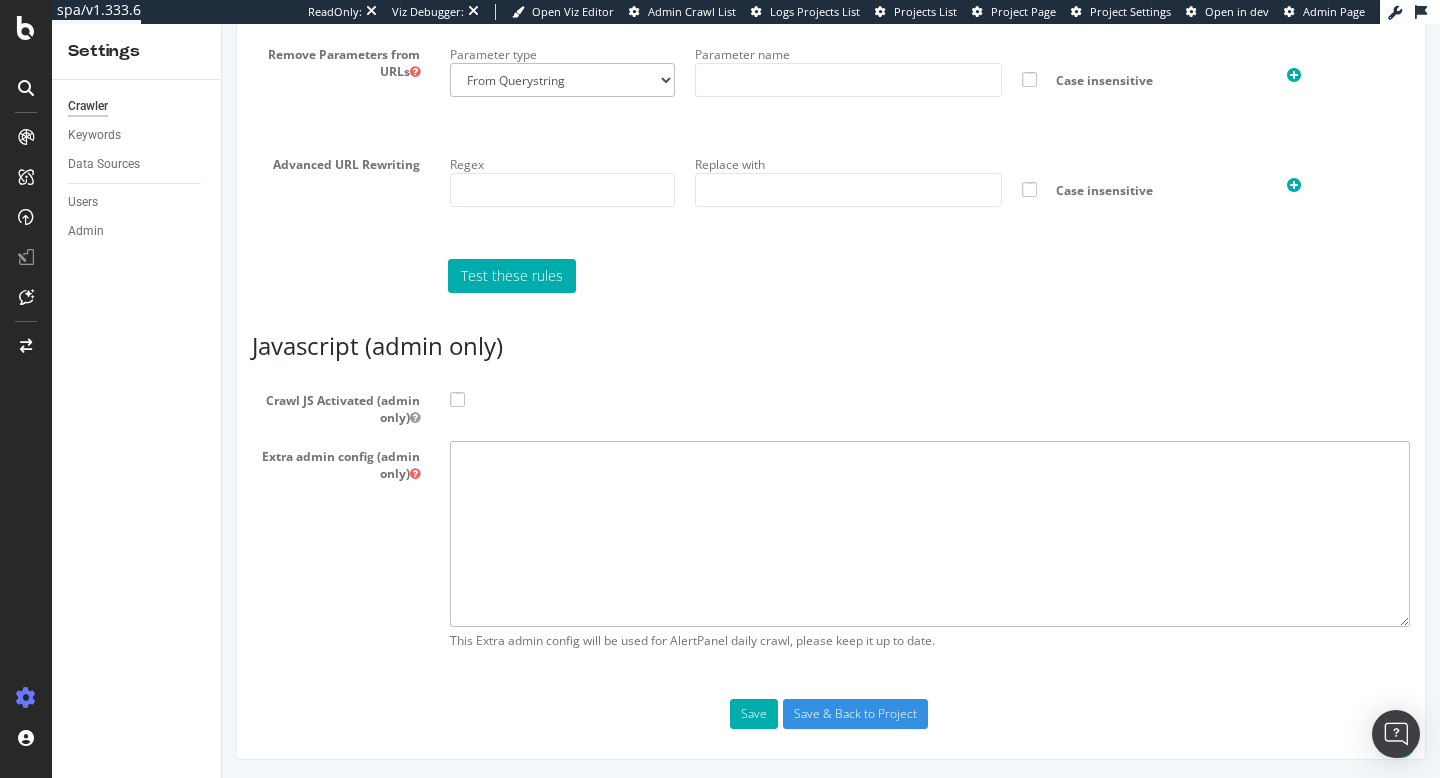 click at bounding box center [930, 533] 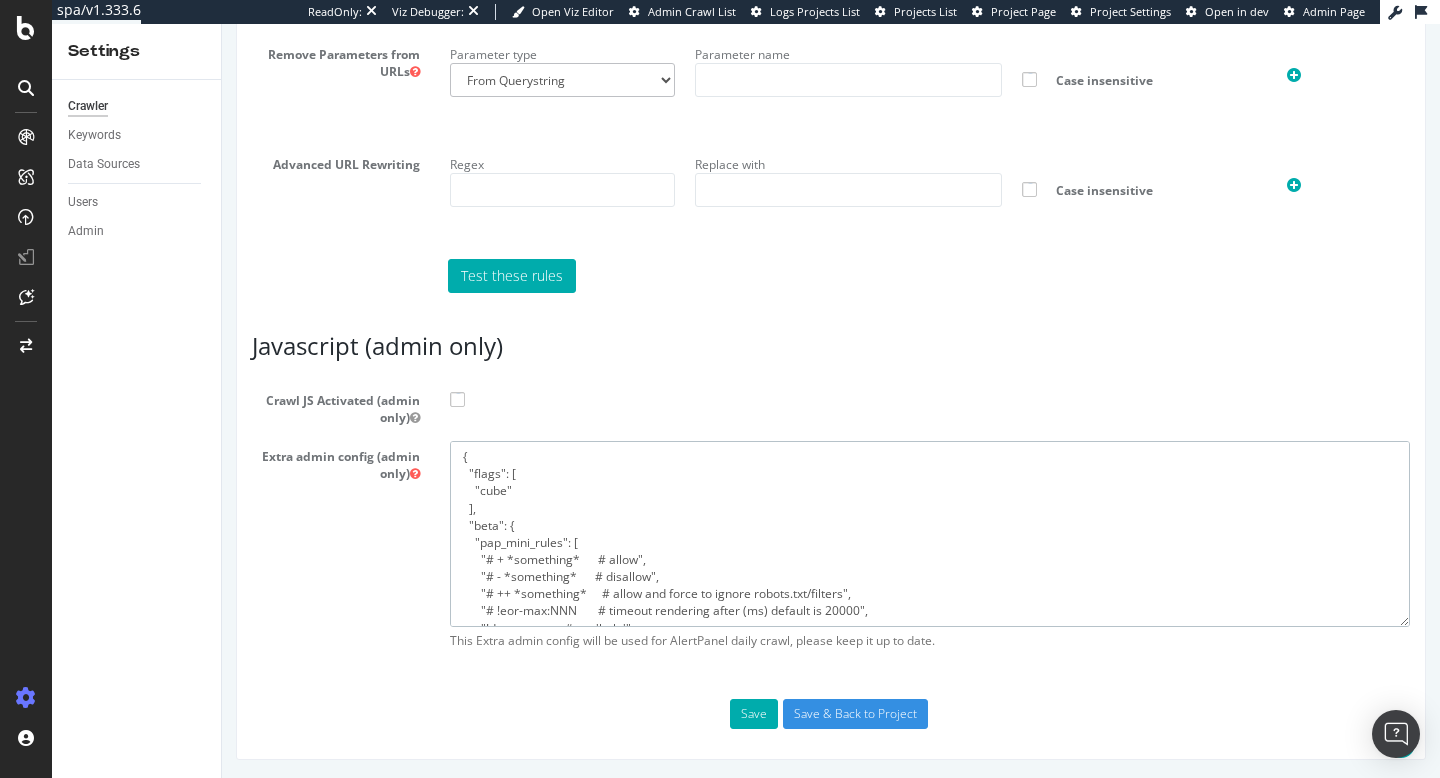 scroll, scrollTop: 251, scrollLeft: 0, axis: vertical 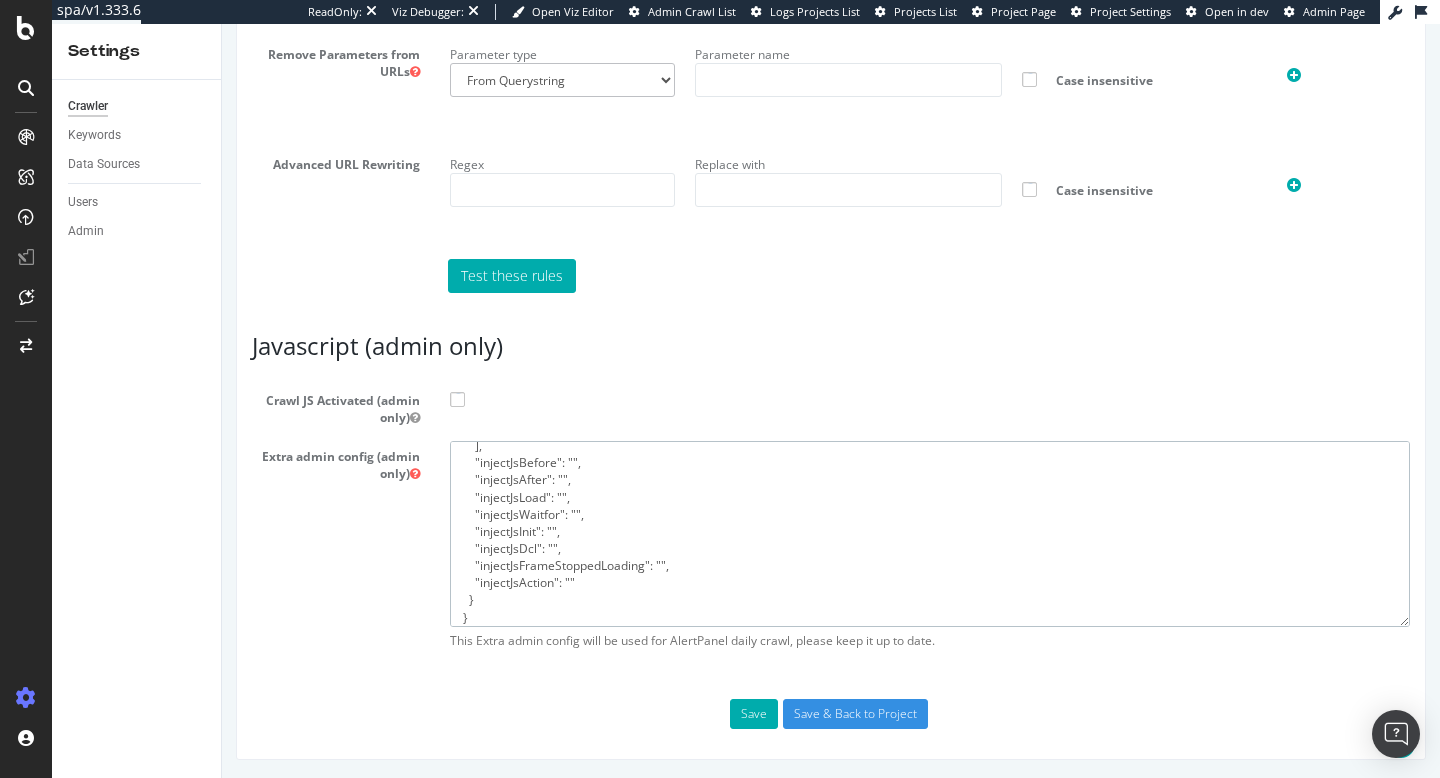 type on "{
"flags": [
"cube"
],
"beta": {
"pap_mini_rules": [
"# + *something*      # allow",
"# - *something*      # disallow",
"# ++ *something*     # allow and force to ignore robots.txt/filters",
"# !eor-max:NNN       # timeout rendering after (ms) default is 20000",
"!dom                 #see 'help'",
"!2tld                #see 'help'",
"!css",
"-*                   # and nothing else"
],
"injectJsBefore": "",
"injectJsAfter": "",
"injectJsLoad": "",
"injectJsWaitfor": "",
"injectJsInit": "",
"injectJsDcl": "",
"injectJsFrameStoppedLoading": "",
"injectJsAction": ""
}
}" 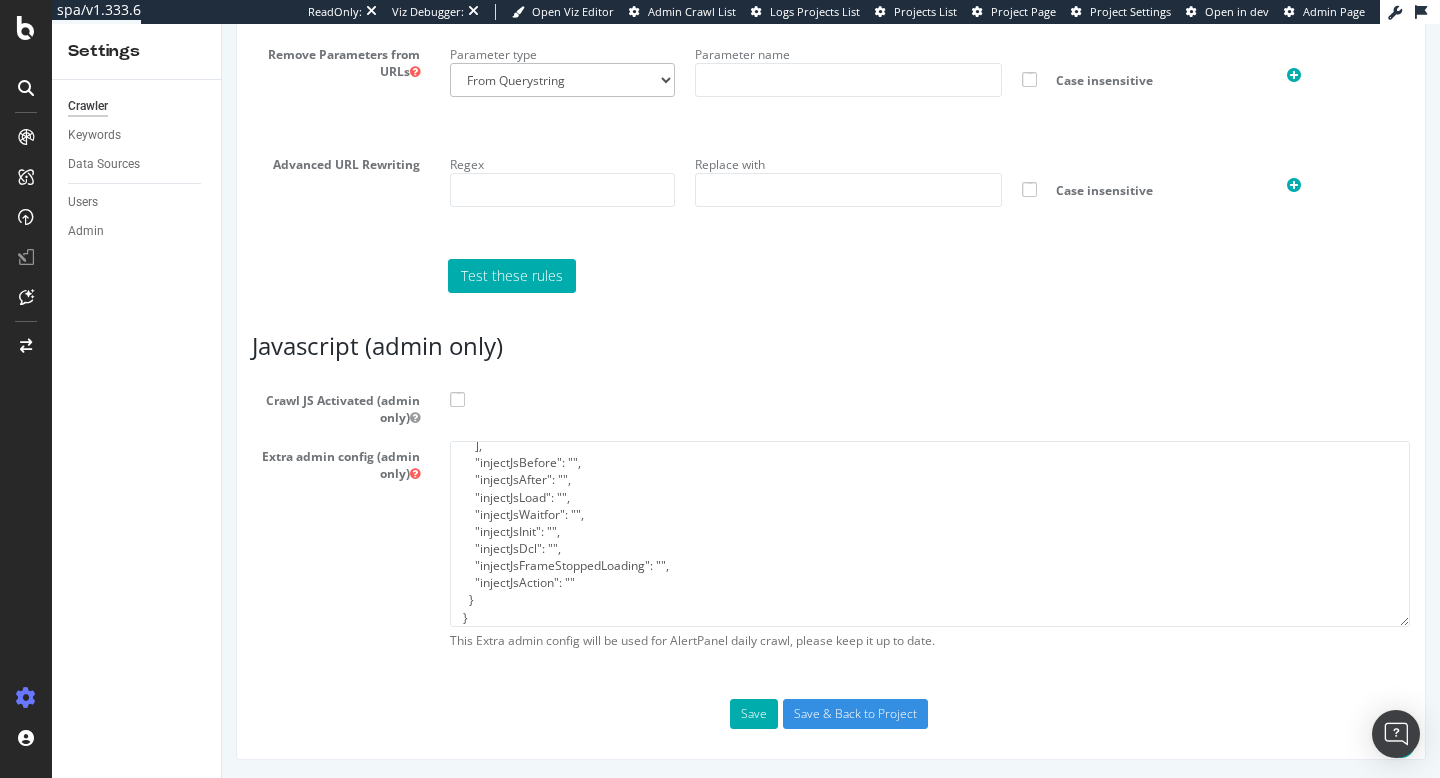 click at bounding box center [457, 399] 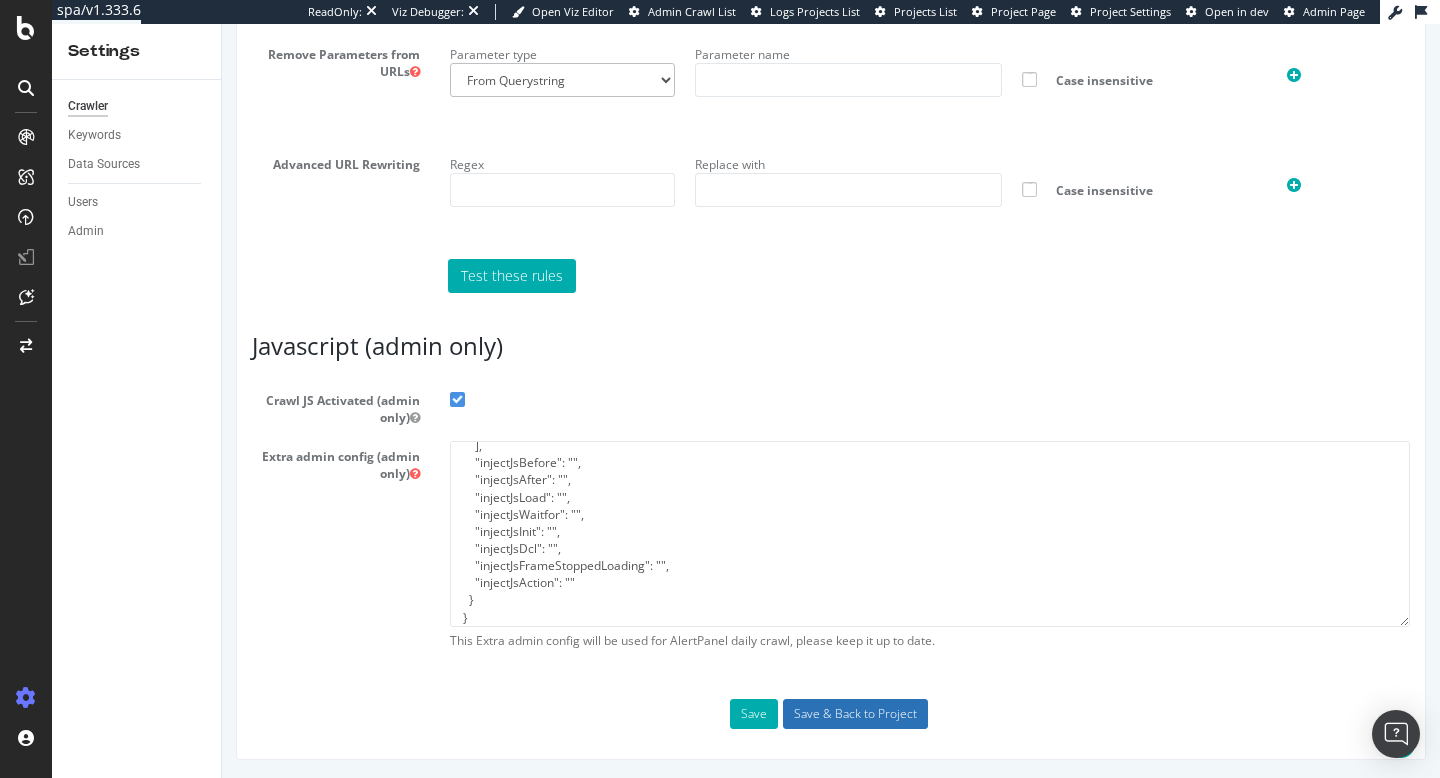 click on "Save & Back to Project" at bounding box center [855, 714] 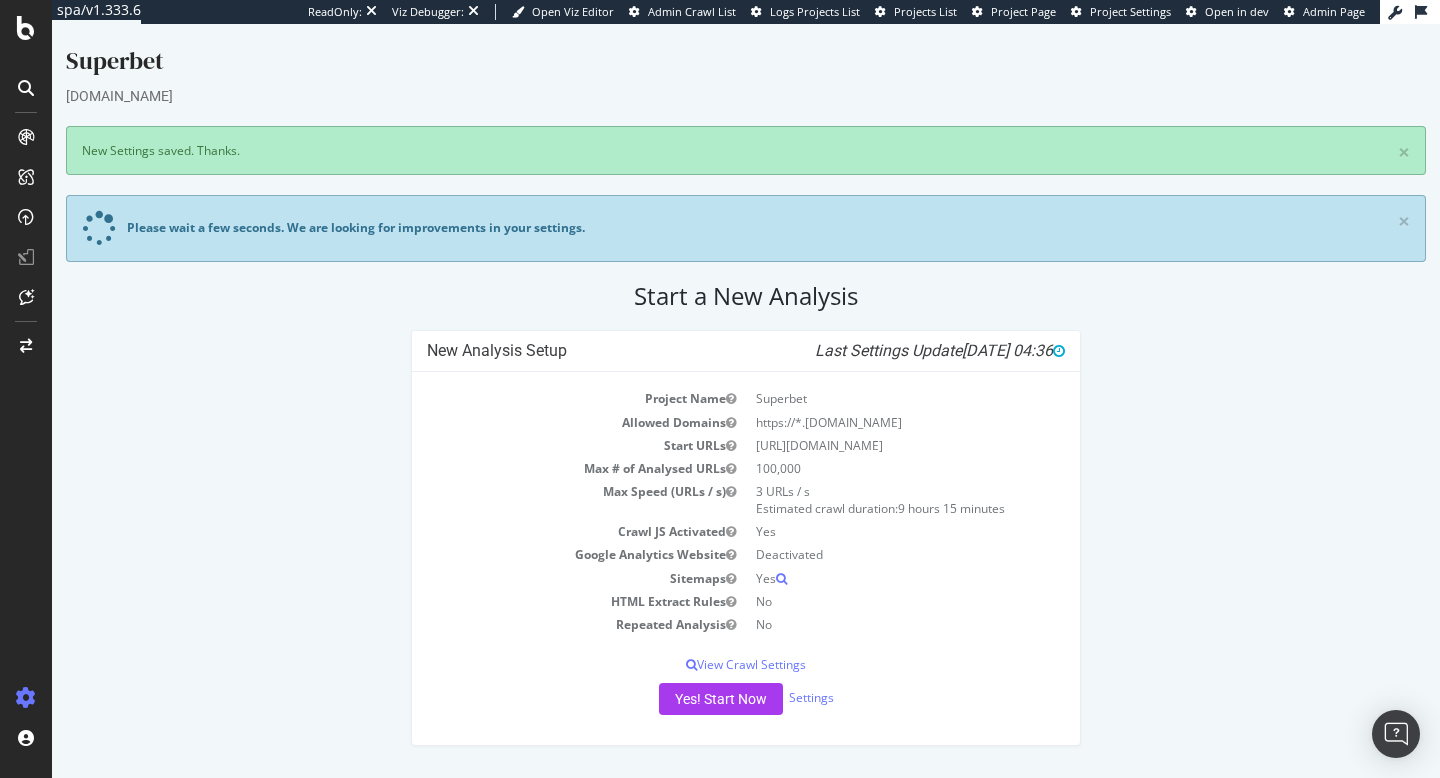 scroll, scrollTop: 0, scrollLeft: 0, axis: both 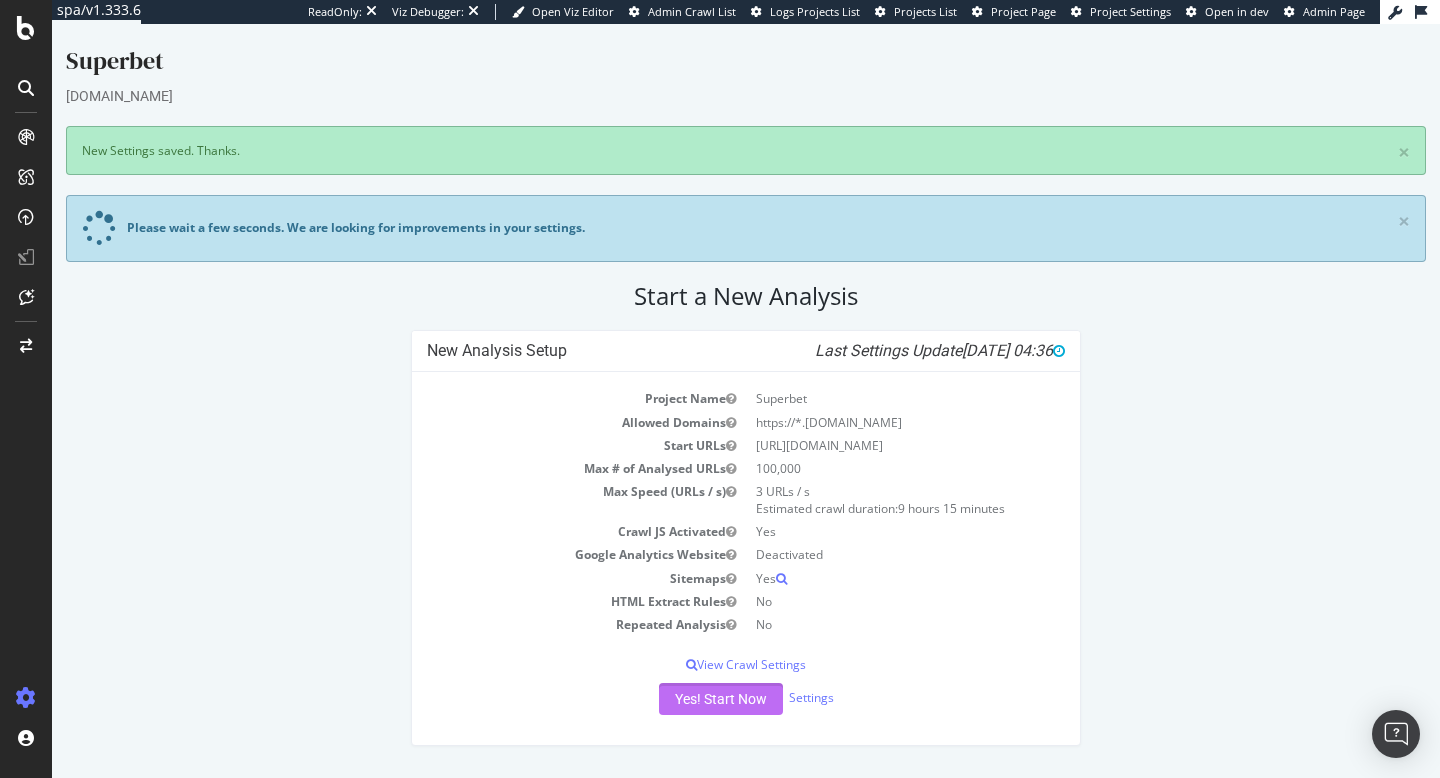 click on "Yes! Start Now" at bounding box center [721, 699] 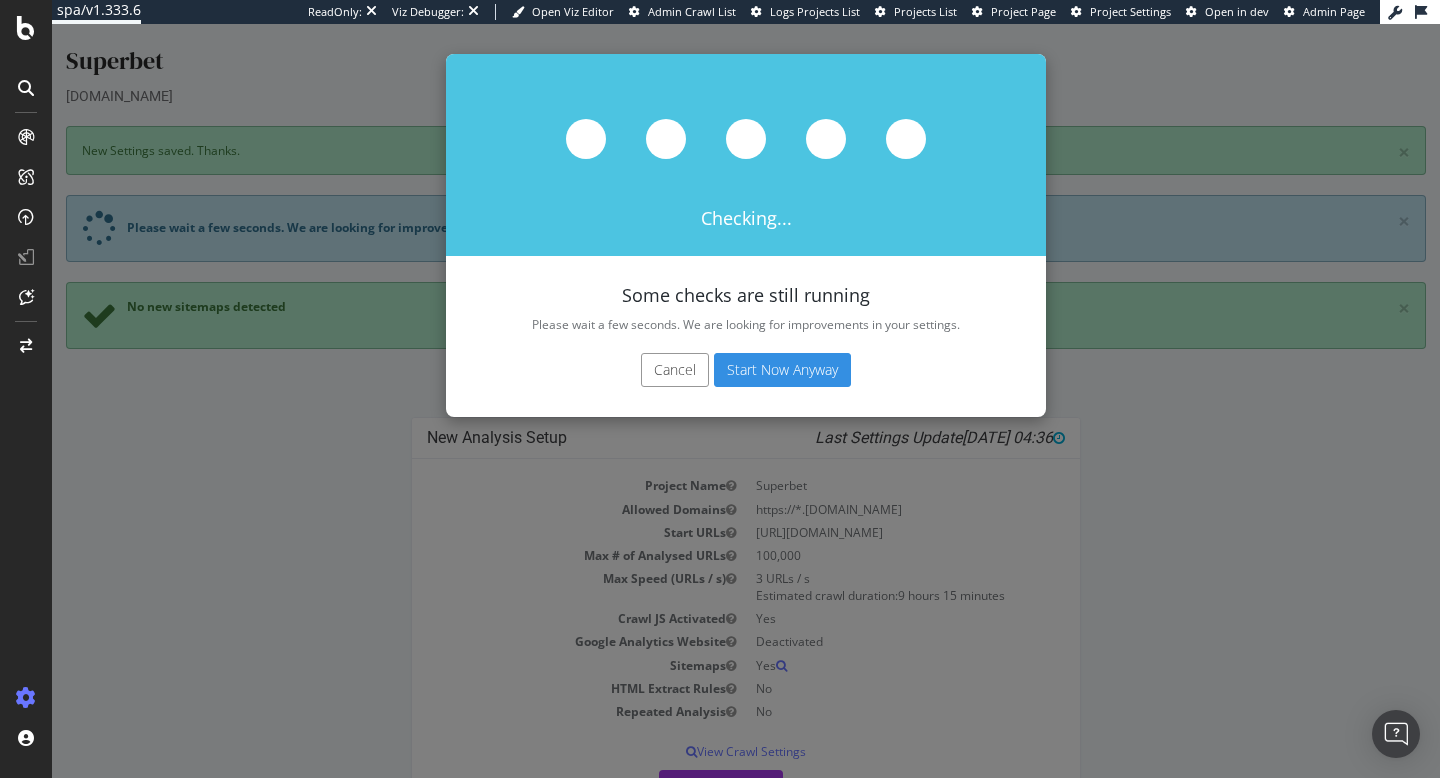 click on "Start Now Anyway" at bounding box center (782, 370) 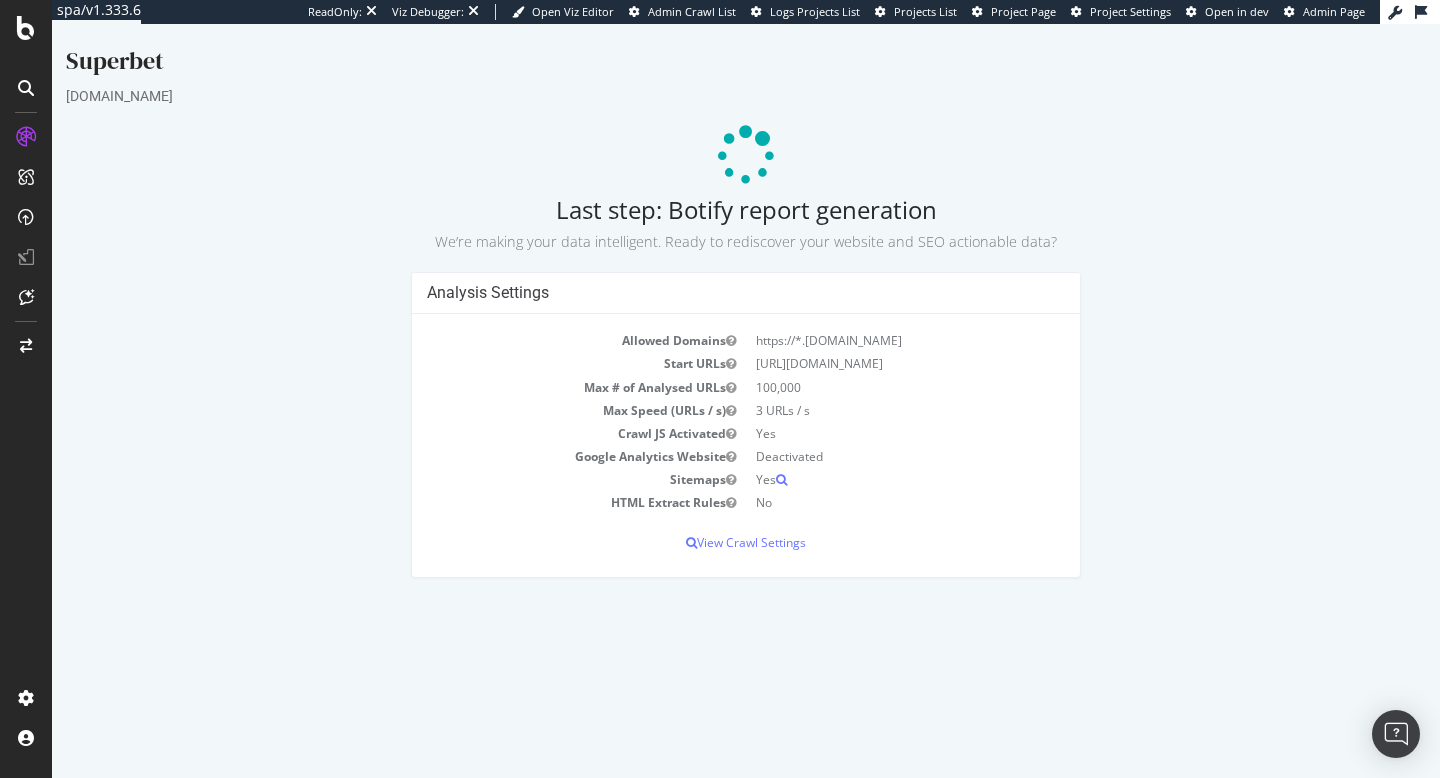 scroll, scrollTop: 0, scrollLeft: 0, axis: both 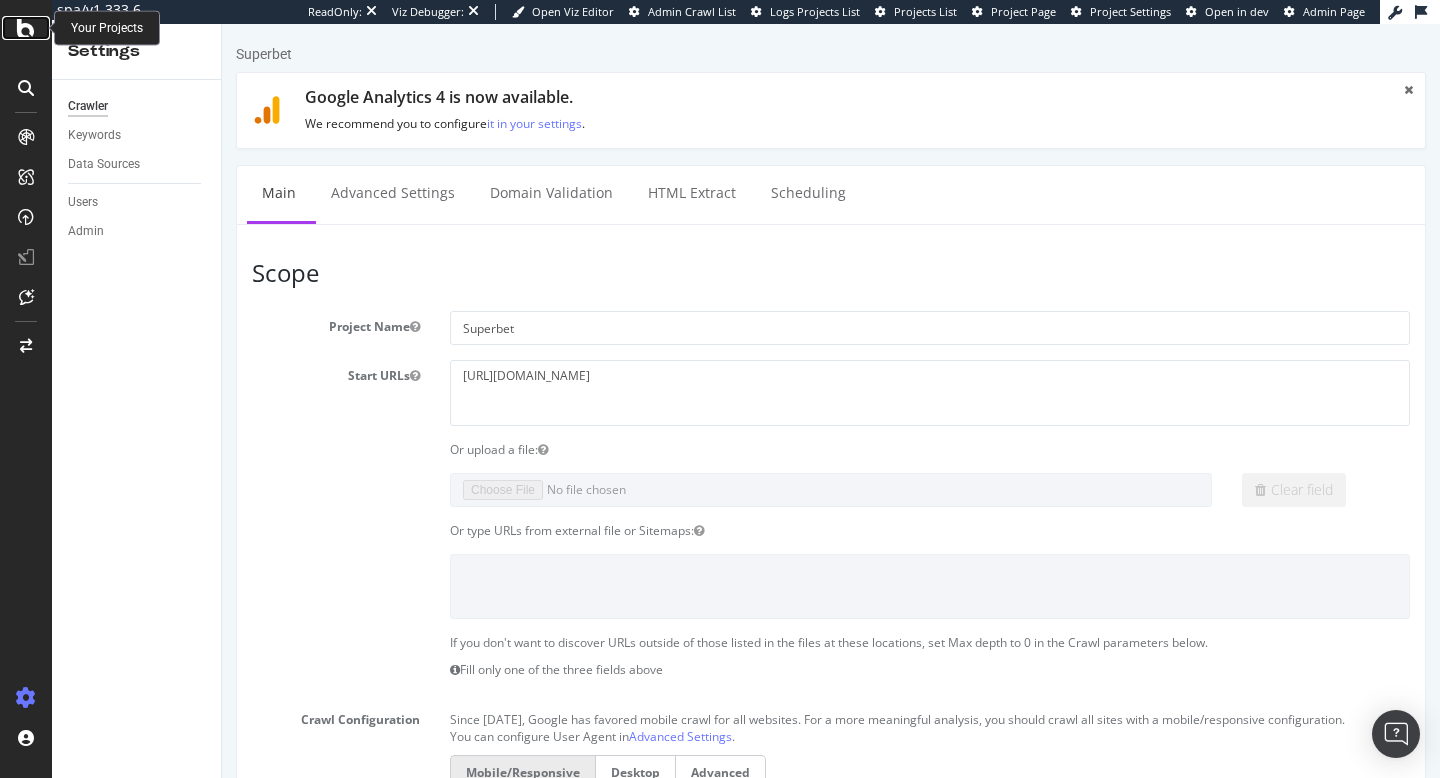 click at bounding box center [26, 28] 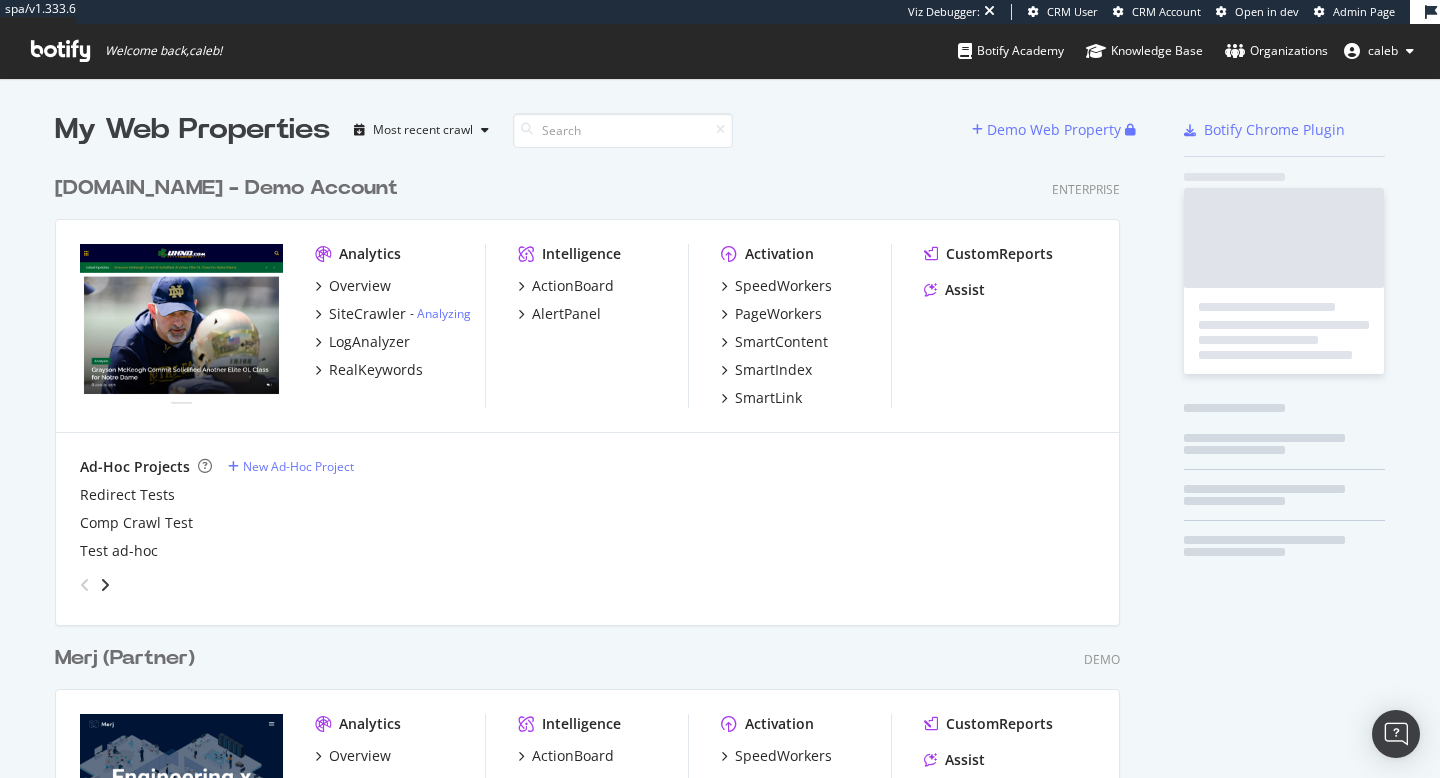 scroll, scrollTop: 1, scrollLeft: 1, axis: both 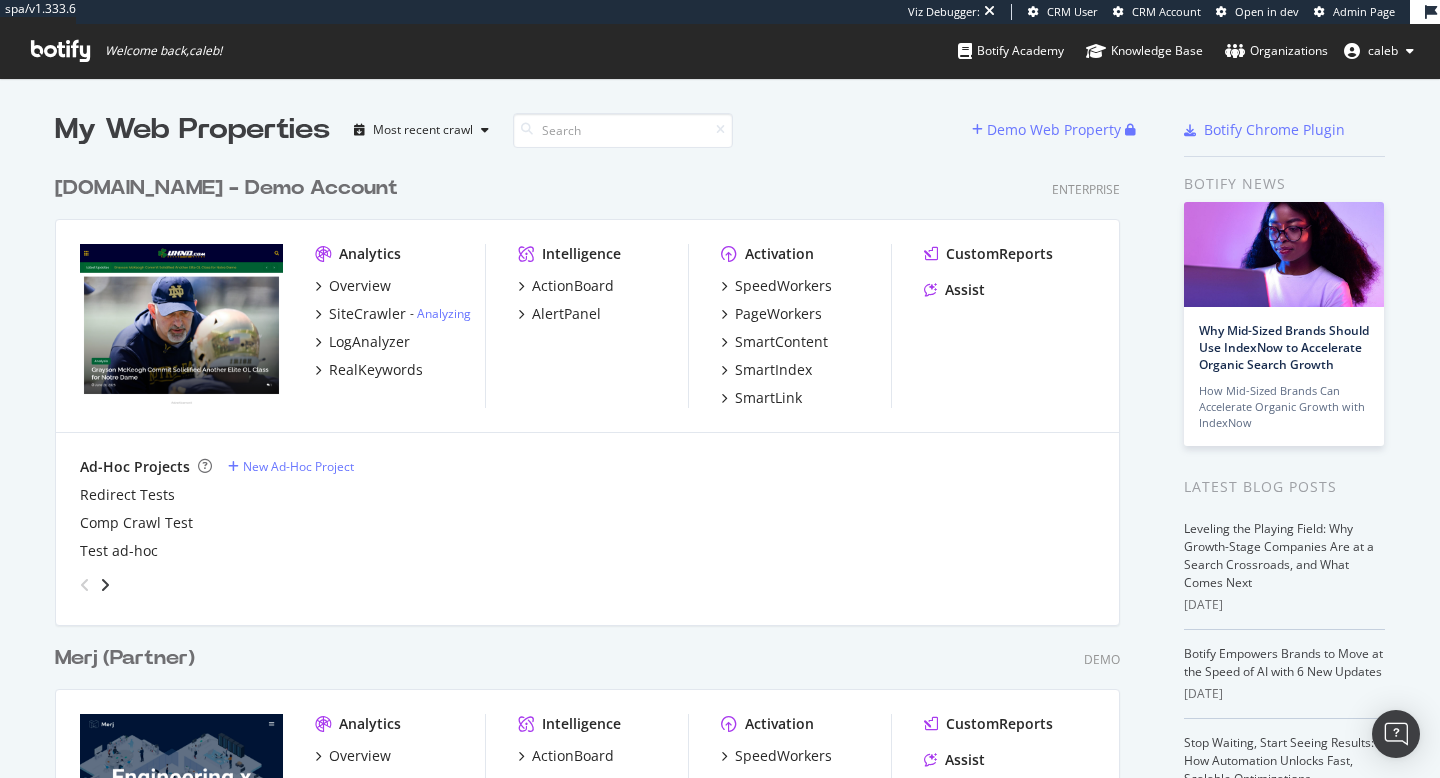 click on "Admin Page" at bounding box center [1364, 11] 